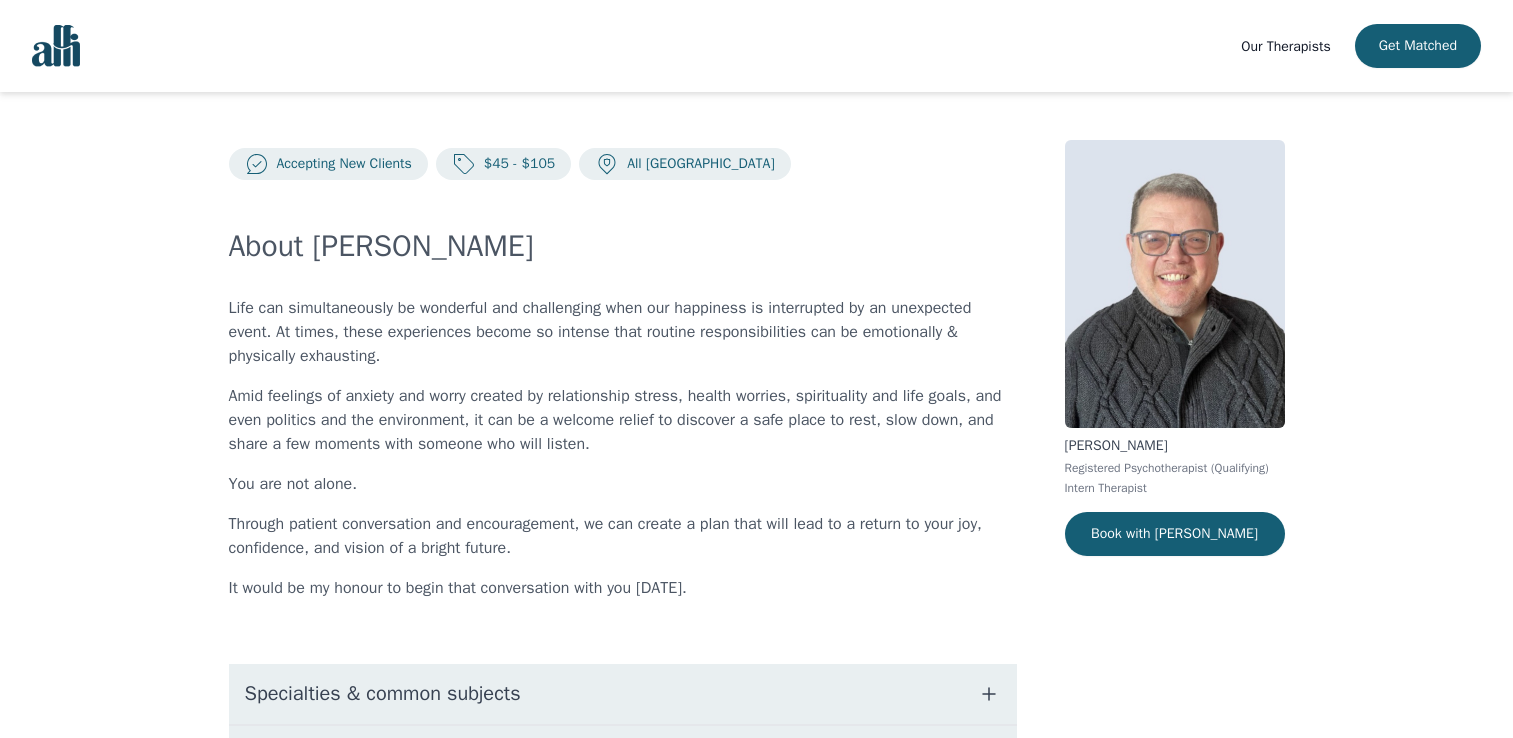 scroll, scrollTop: 0, scrollLeft: 0, axis: both 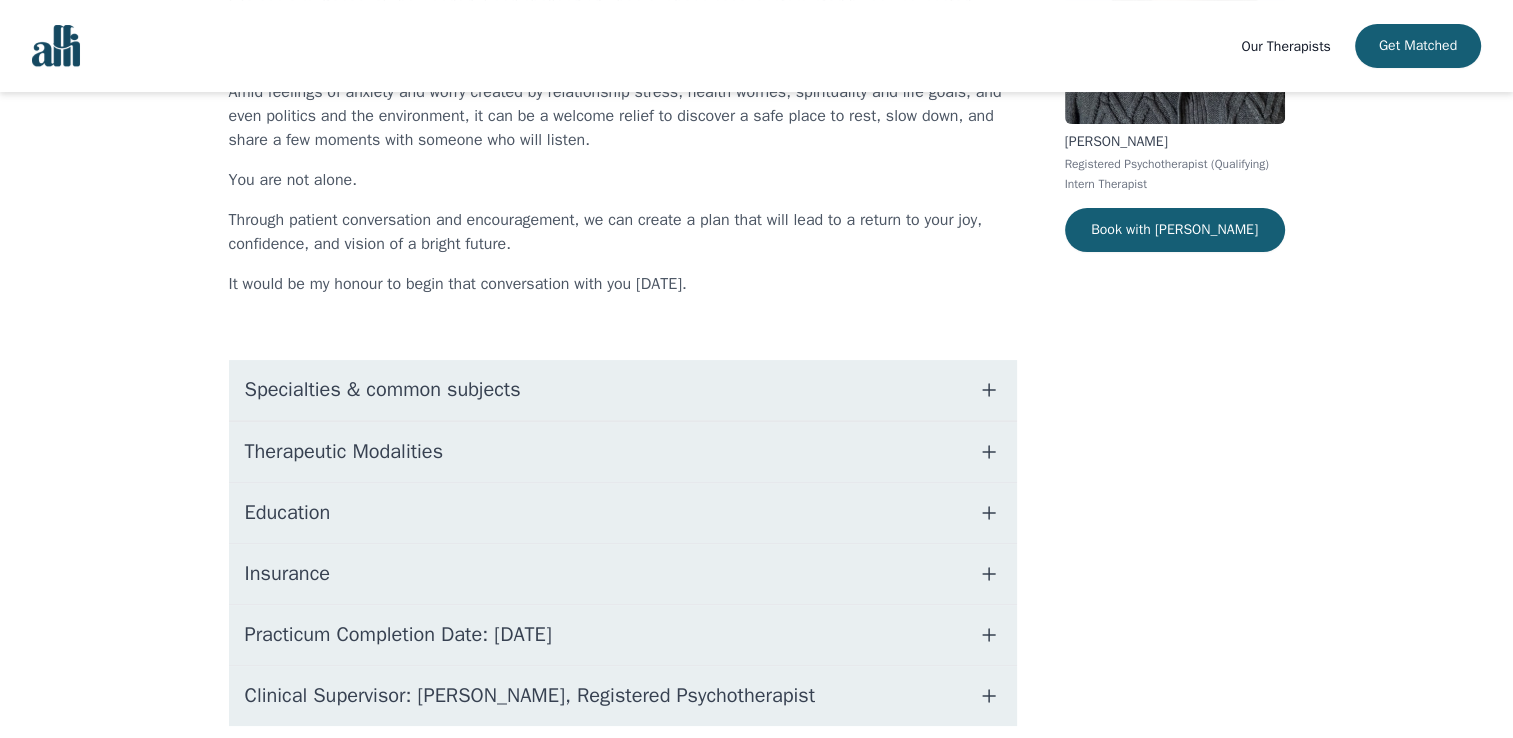 click on "Education" at bounding box center (623, 513) 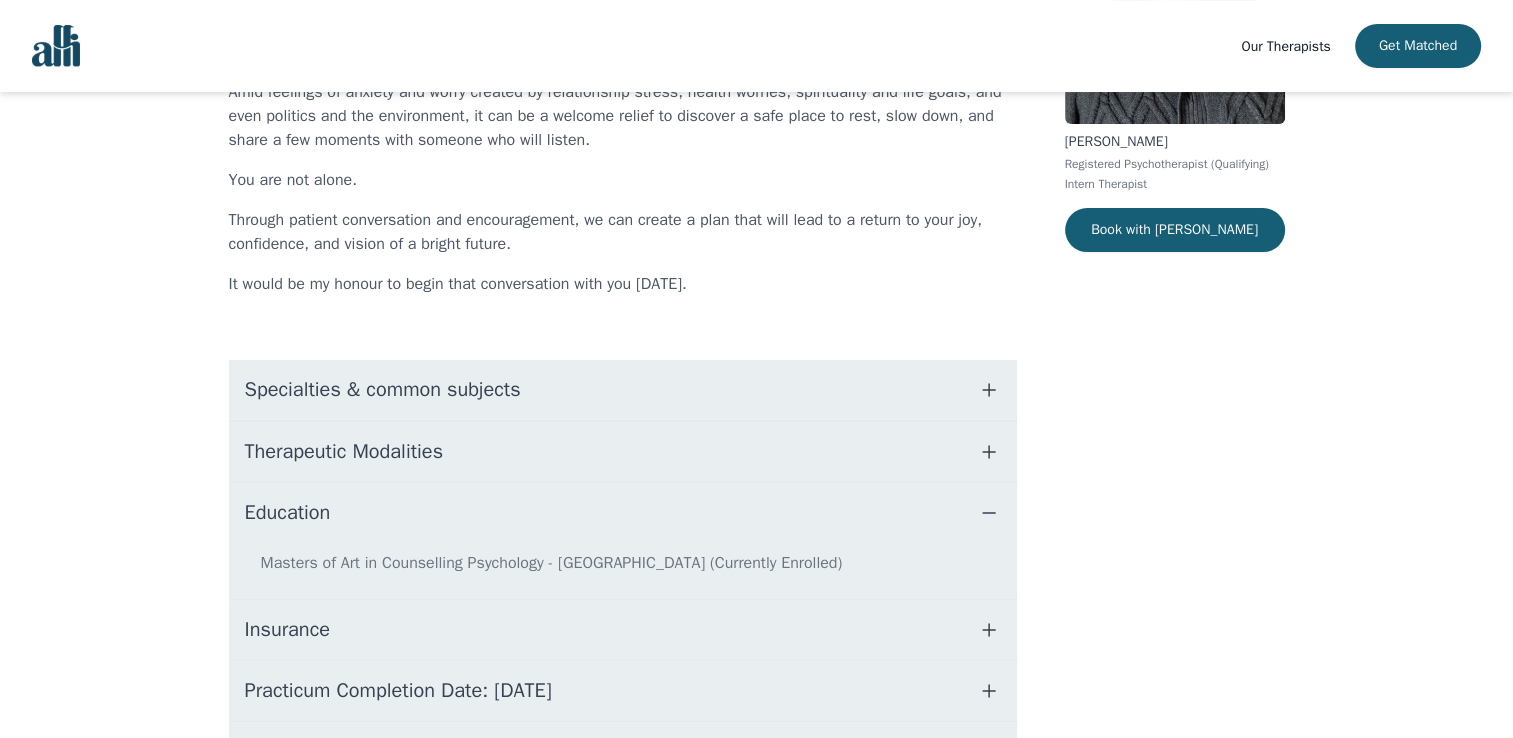 click on "Insurance" at bounding box center (623, 630) 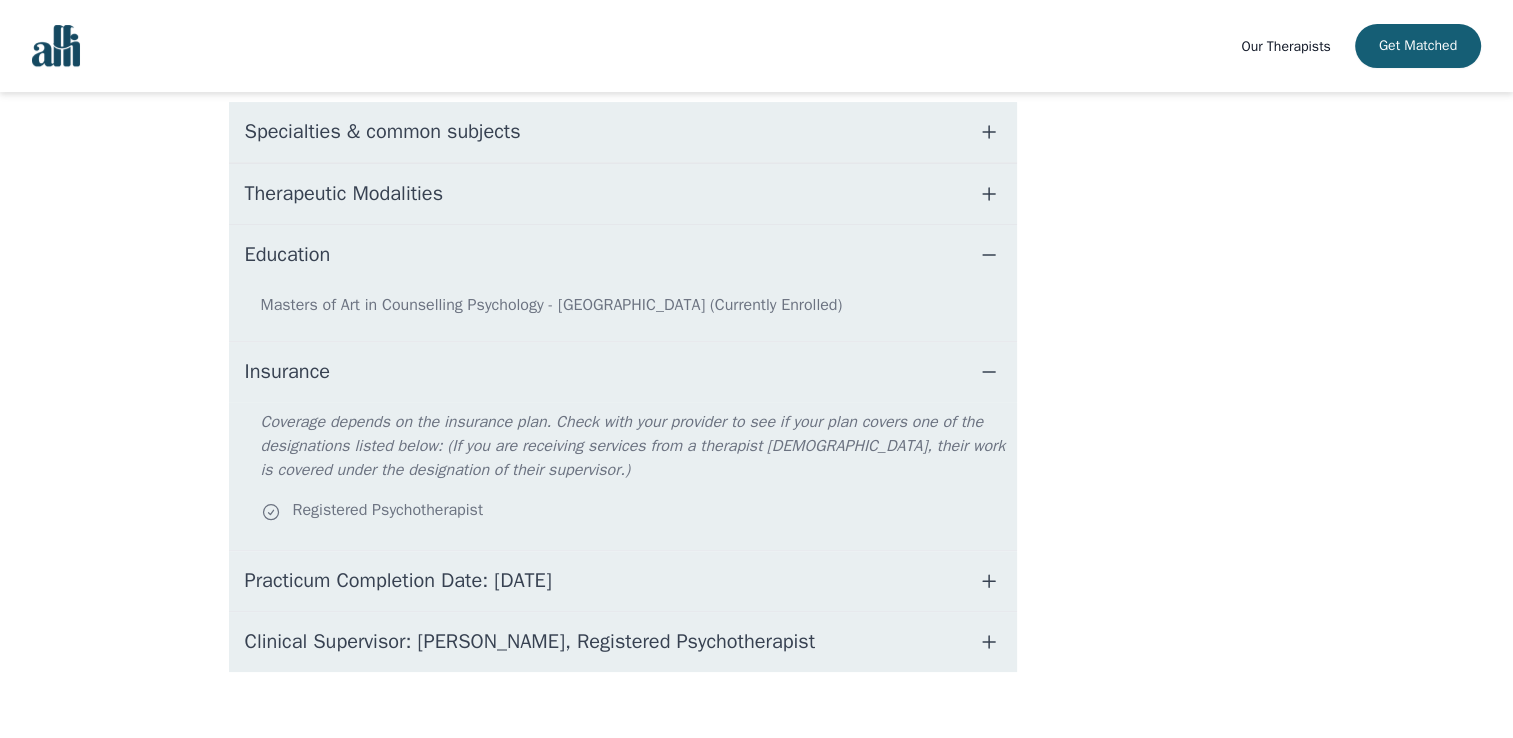 scroll, scrollTop: 590, scrollLeft: 0, axis: vertical 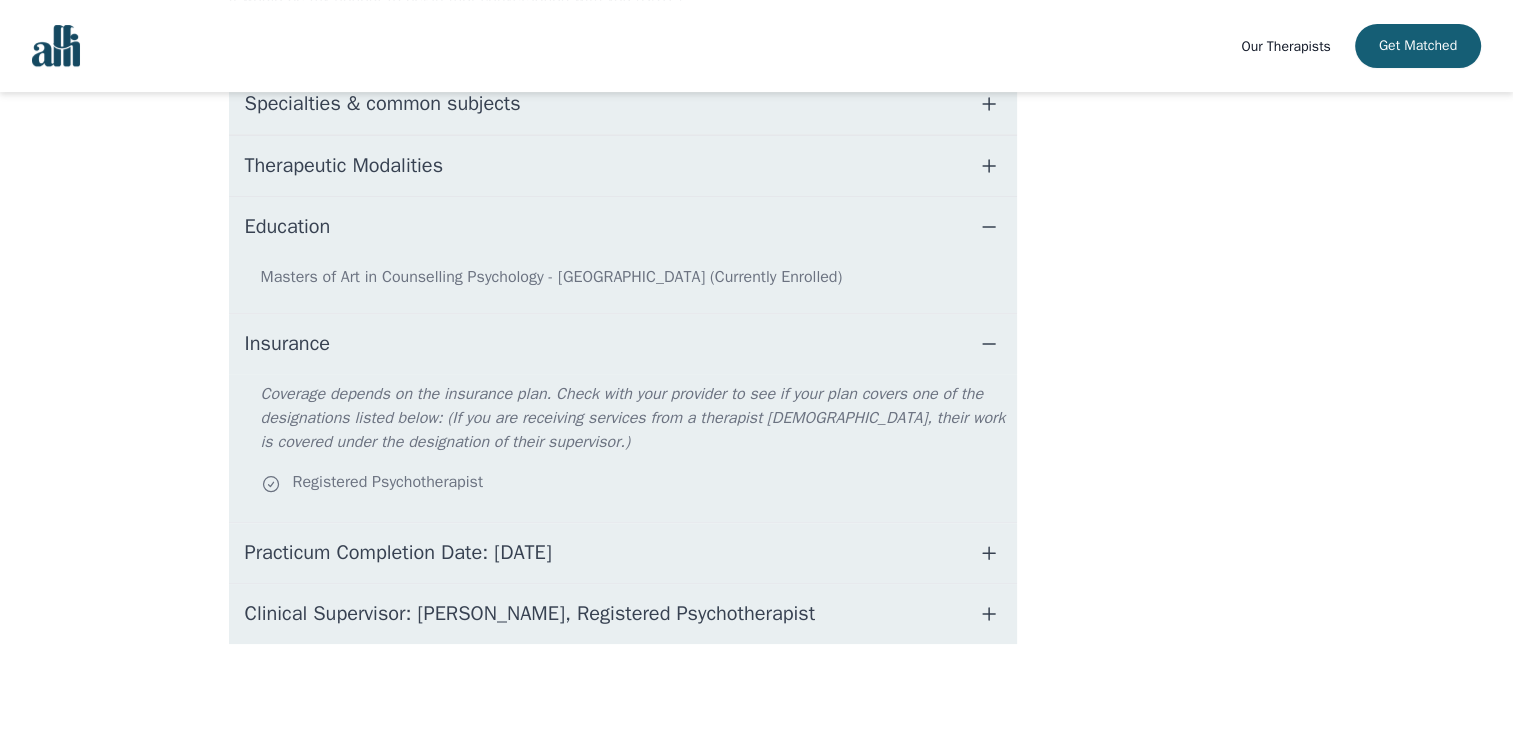 click 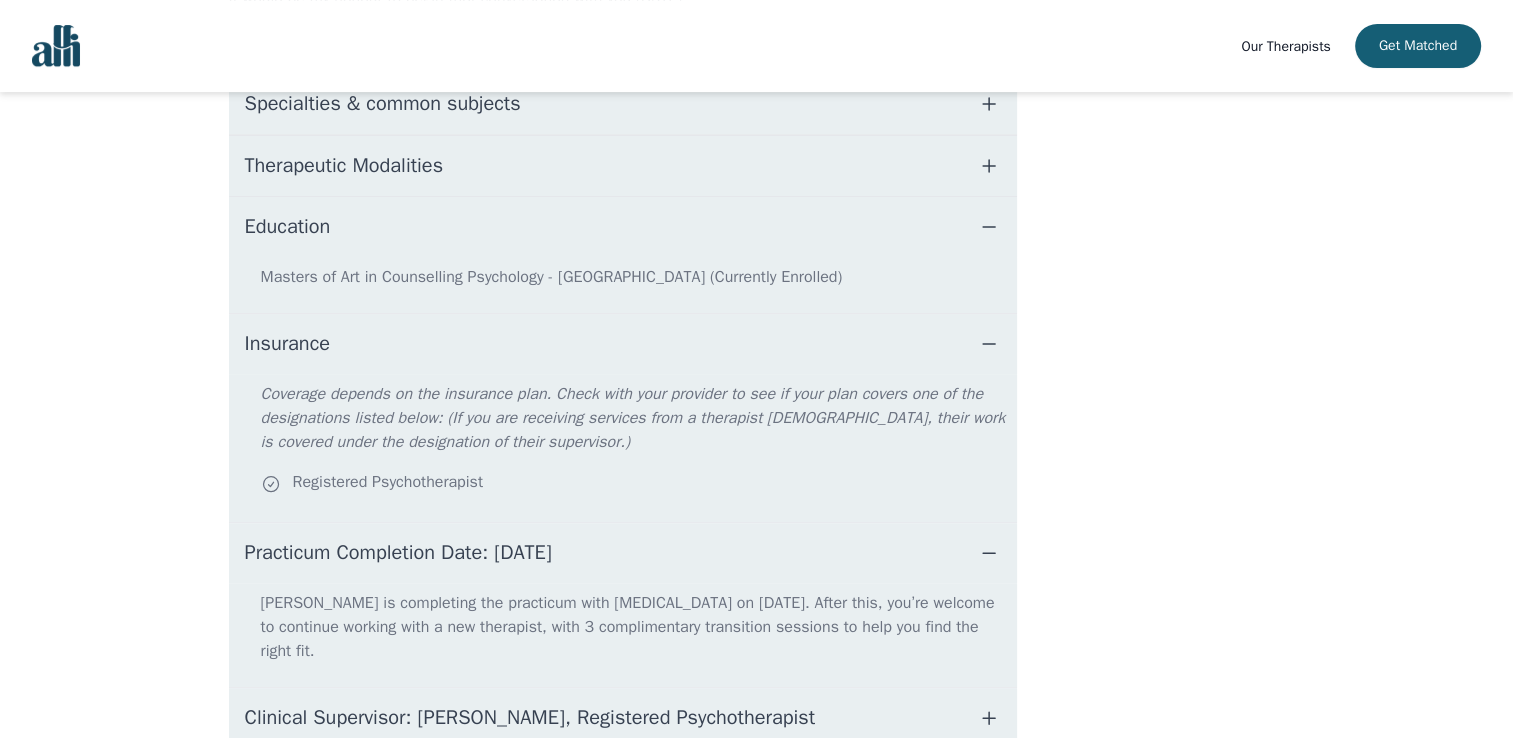 click 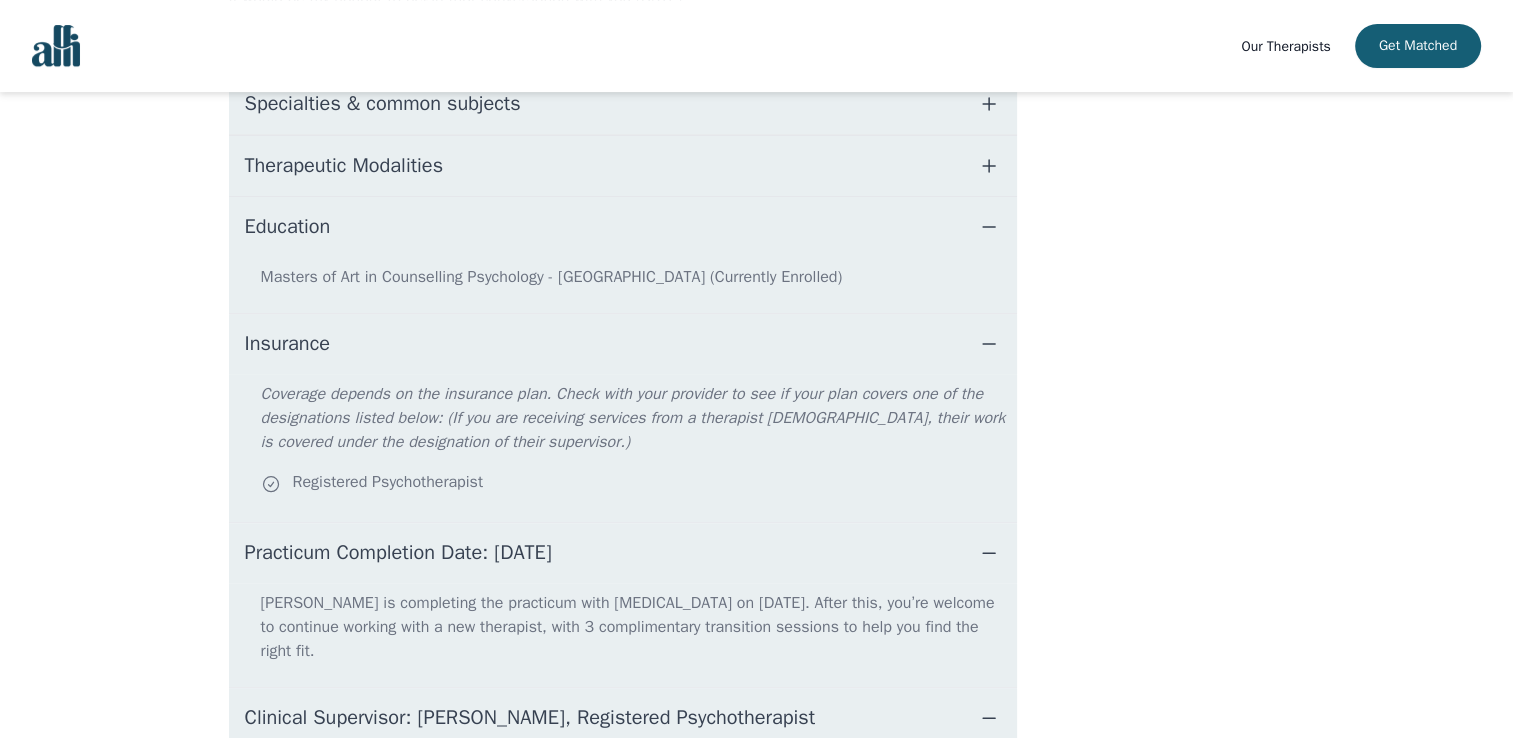 click on "Therapeutic Modalities" at bounding box center [623, 166] 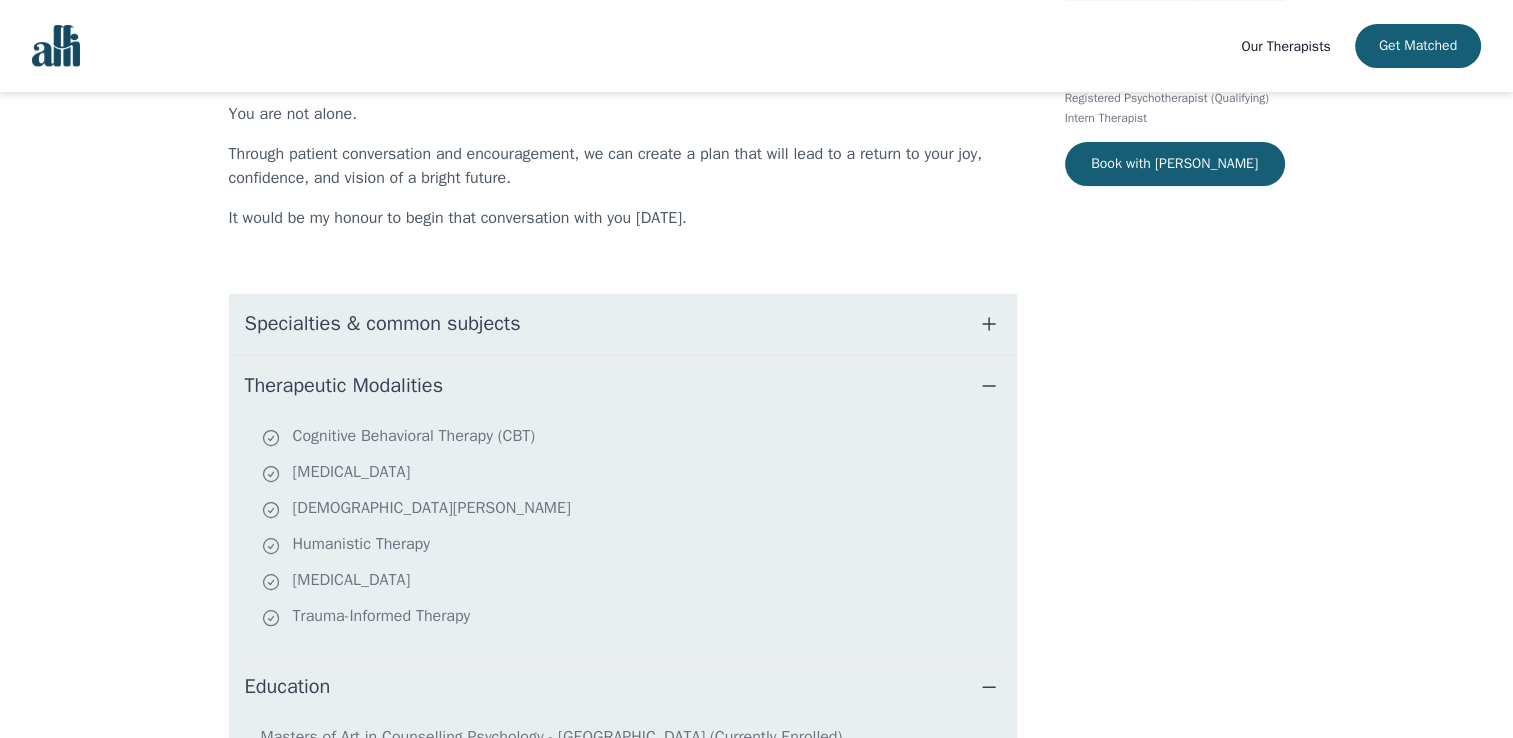scroll, scrollTop: 340, scrollLeft: 0, axis: vertical 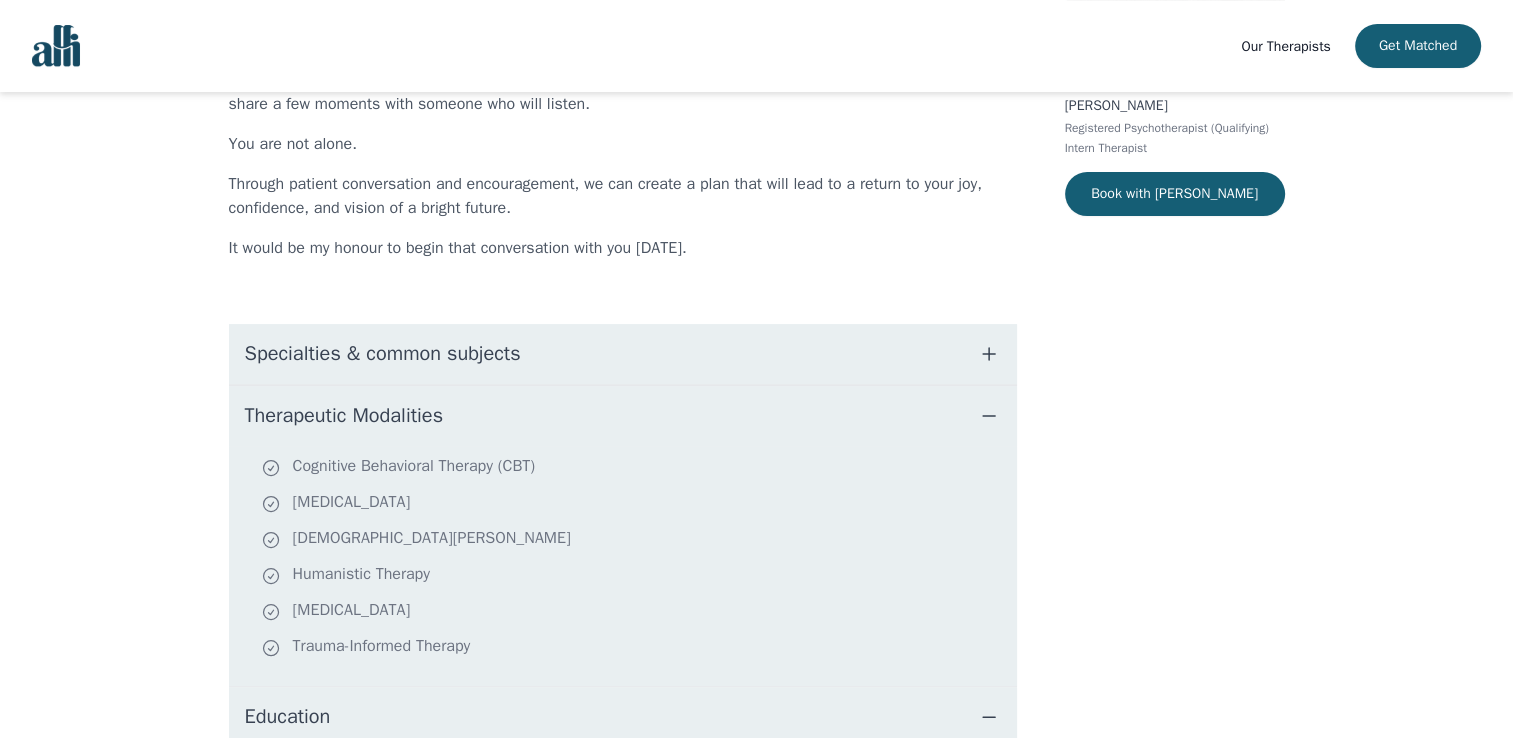 click 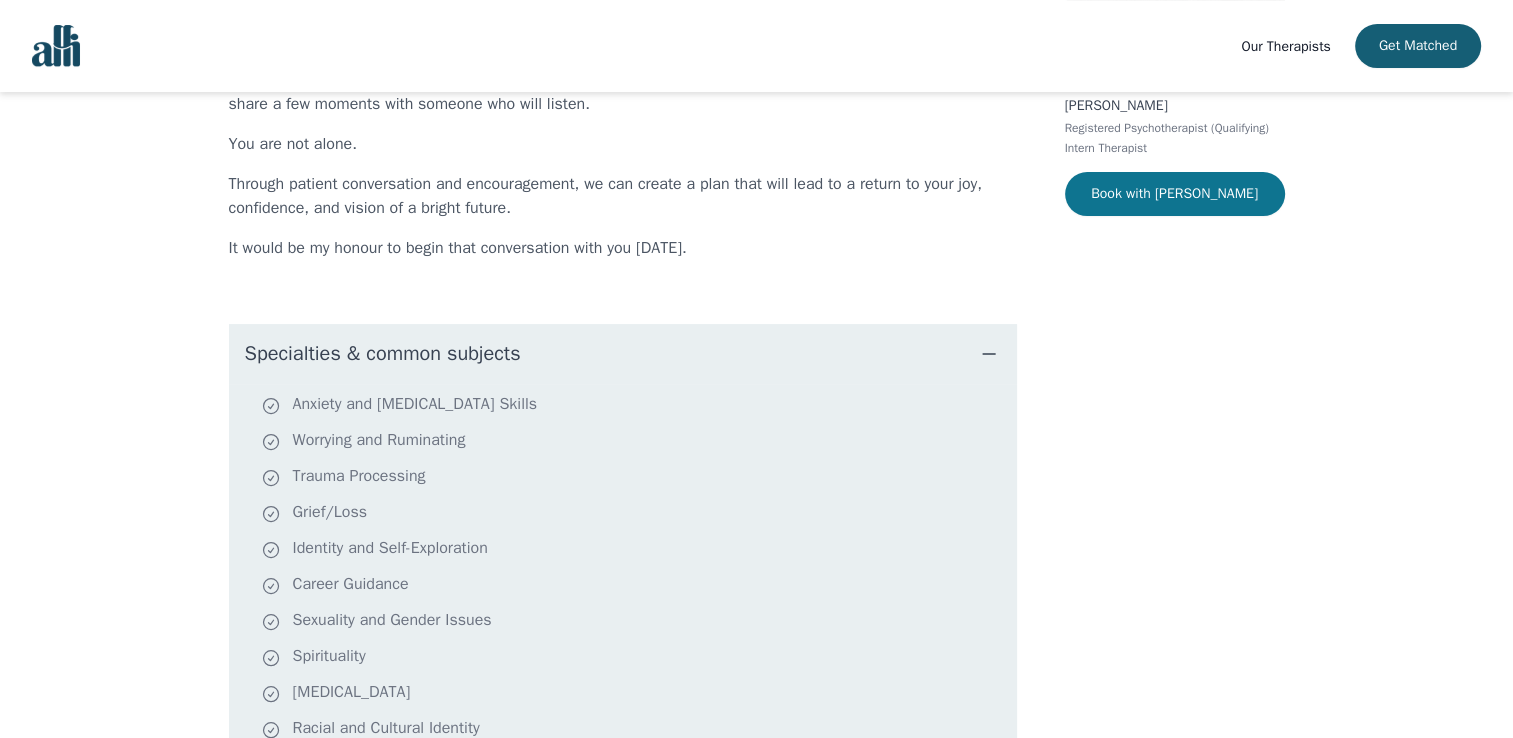 click on "Book with [PERSON_NAME]" at bounding box center (1175, 194) 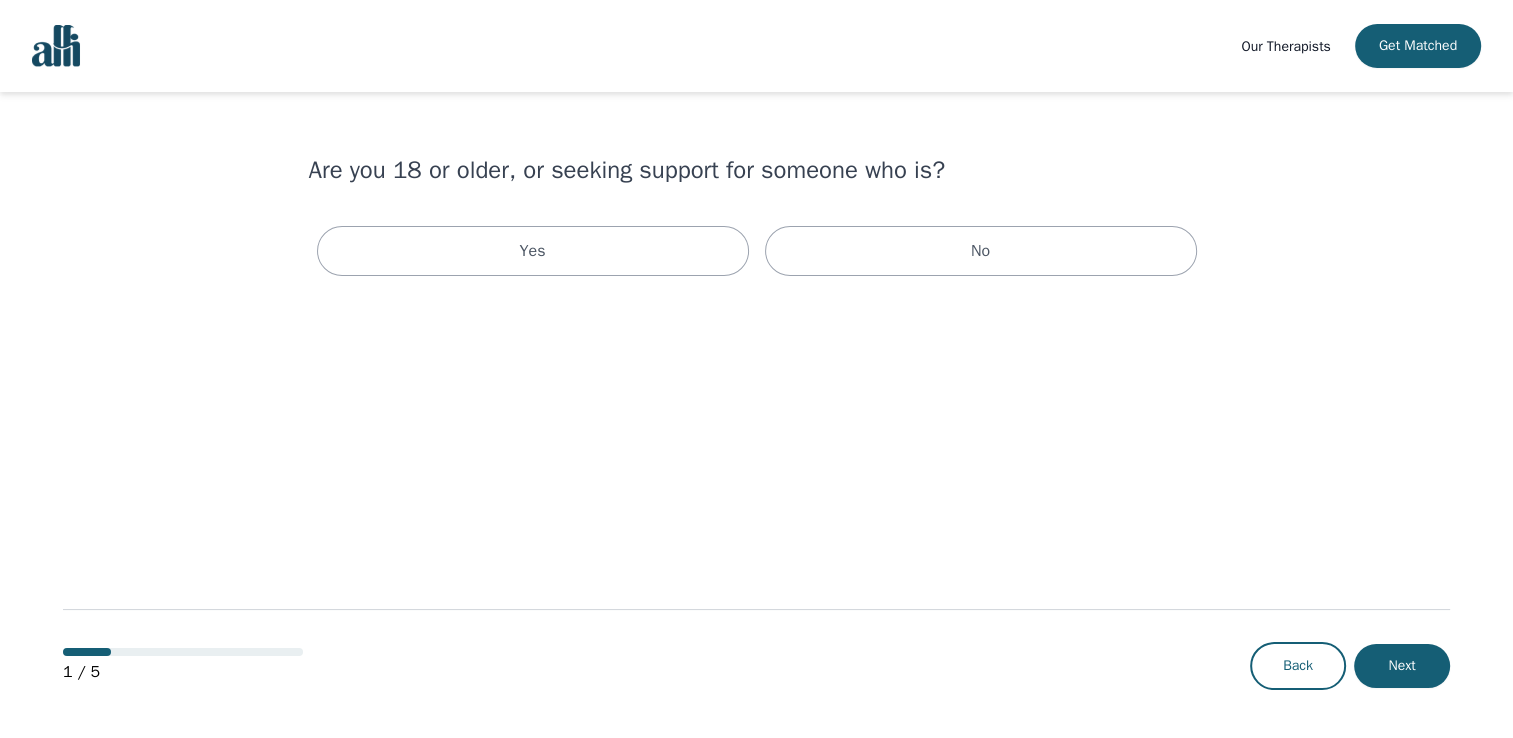 scroll, scrollTop: 0, scrollLeft: 0, axis: both 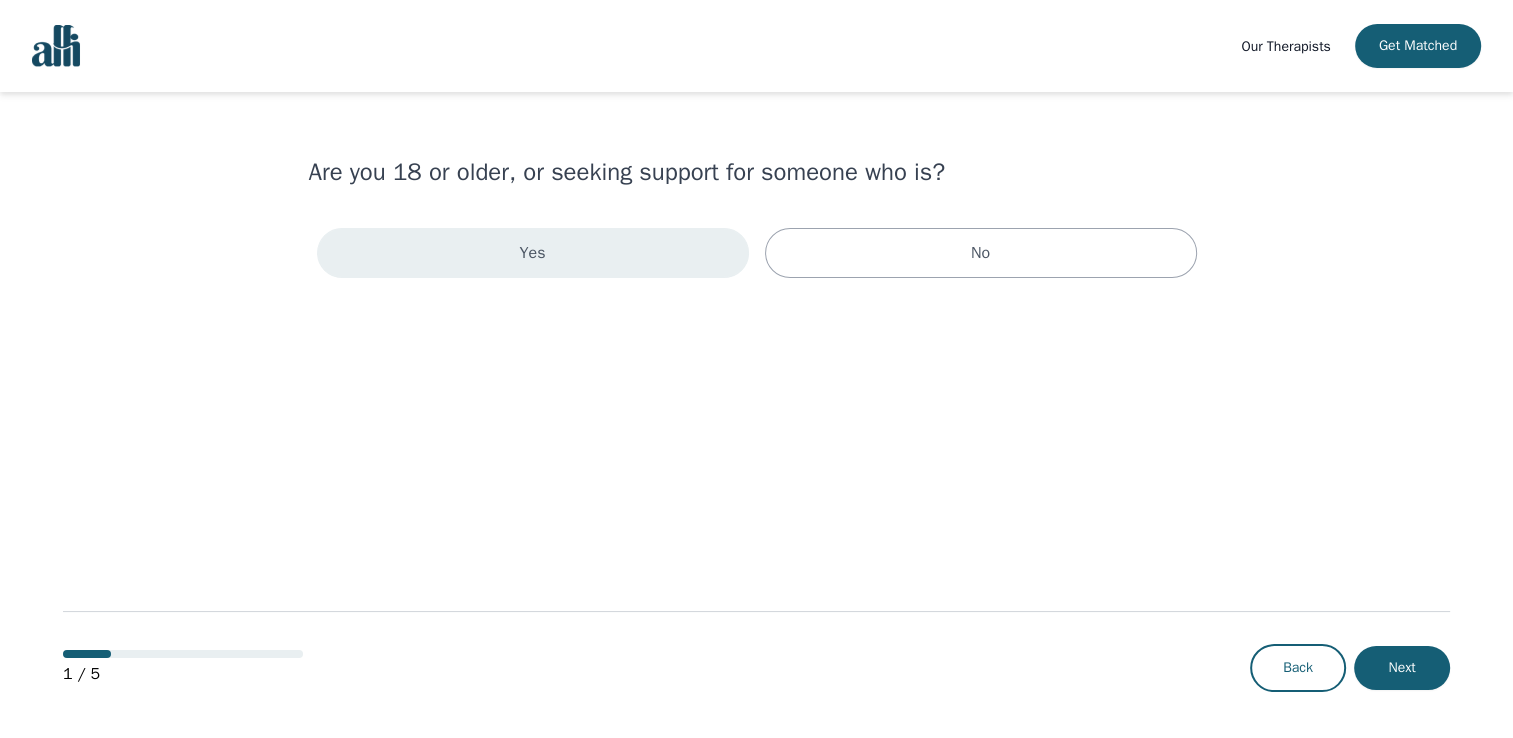 click on "Yes" at bounding box center [533, 253] 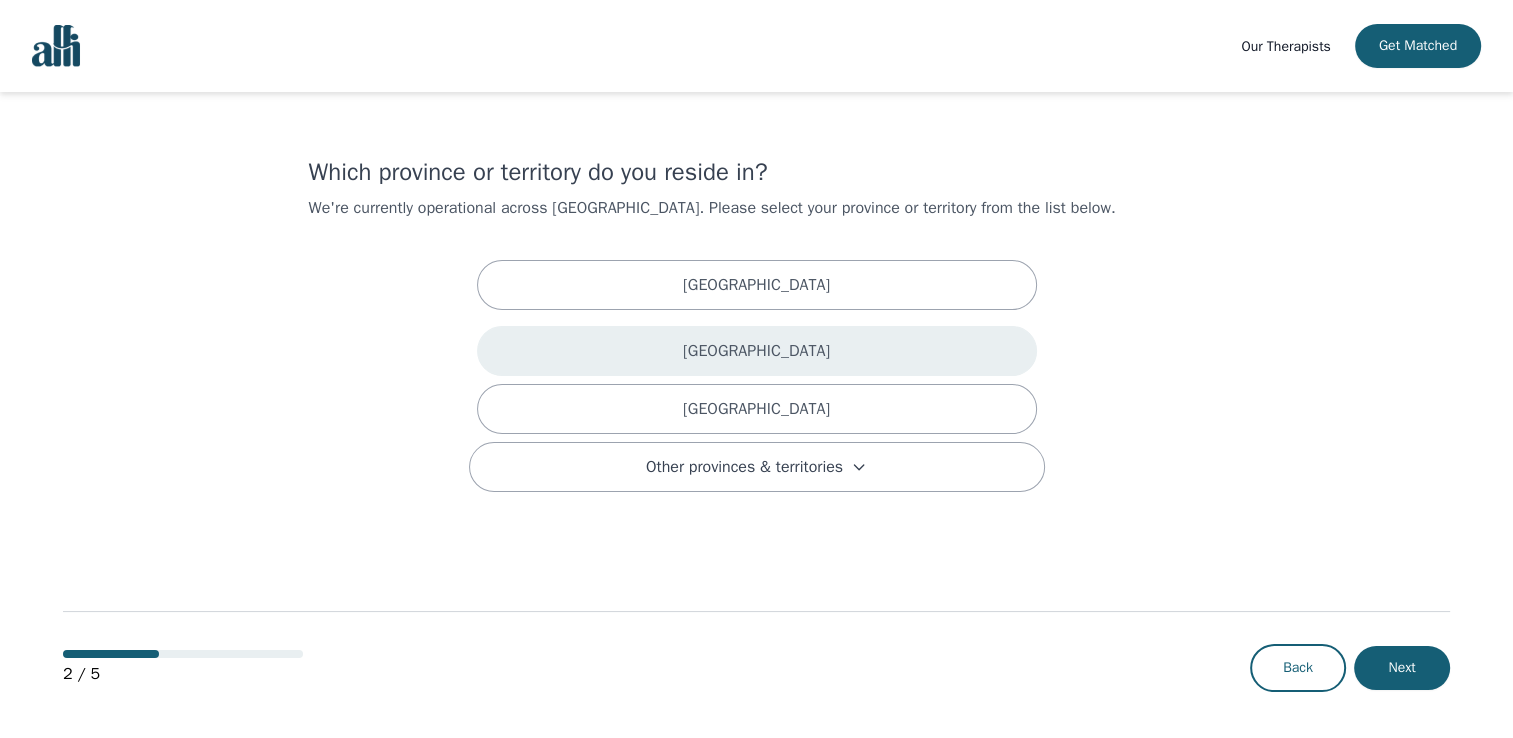 click on "[GEOGRAPHIC_DATA]" at bounding box center (757, 351) 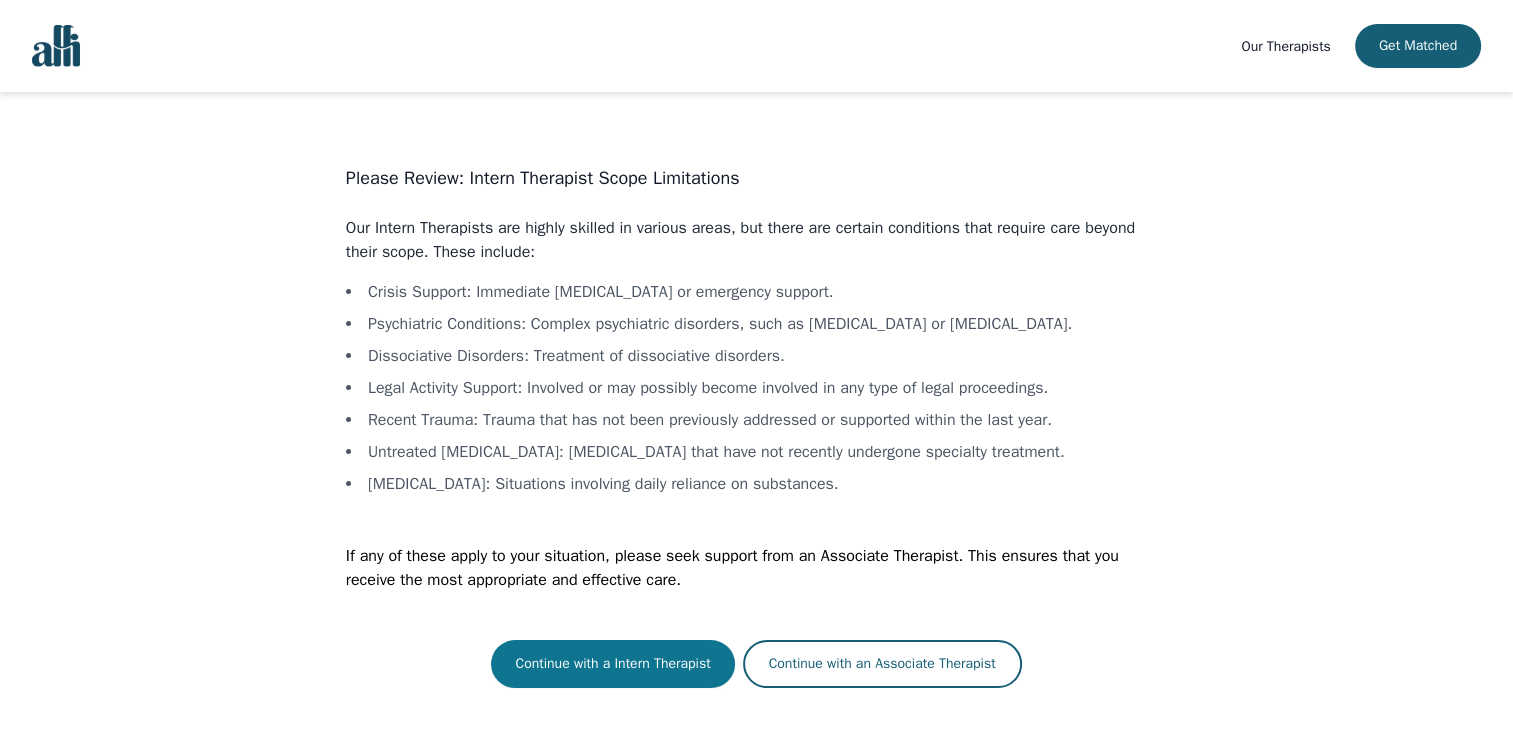 click on "Continue with a Intern Therapist" at bounding box center [612, 664] 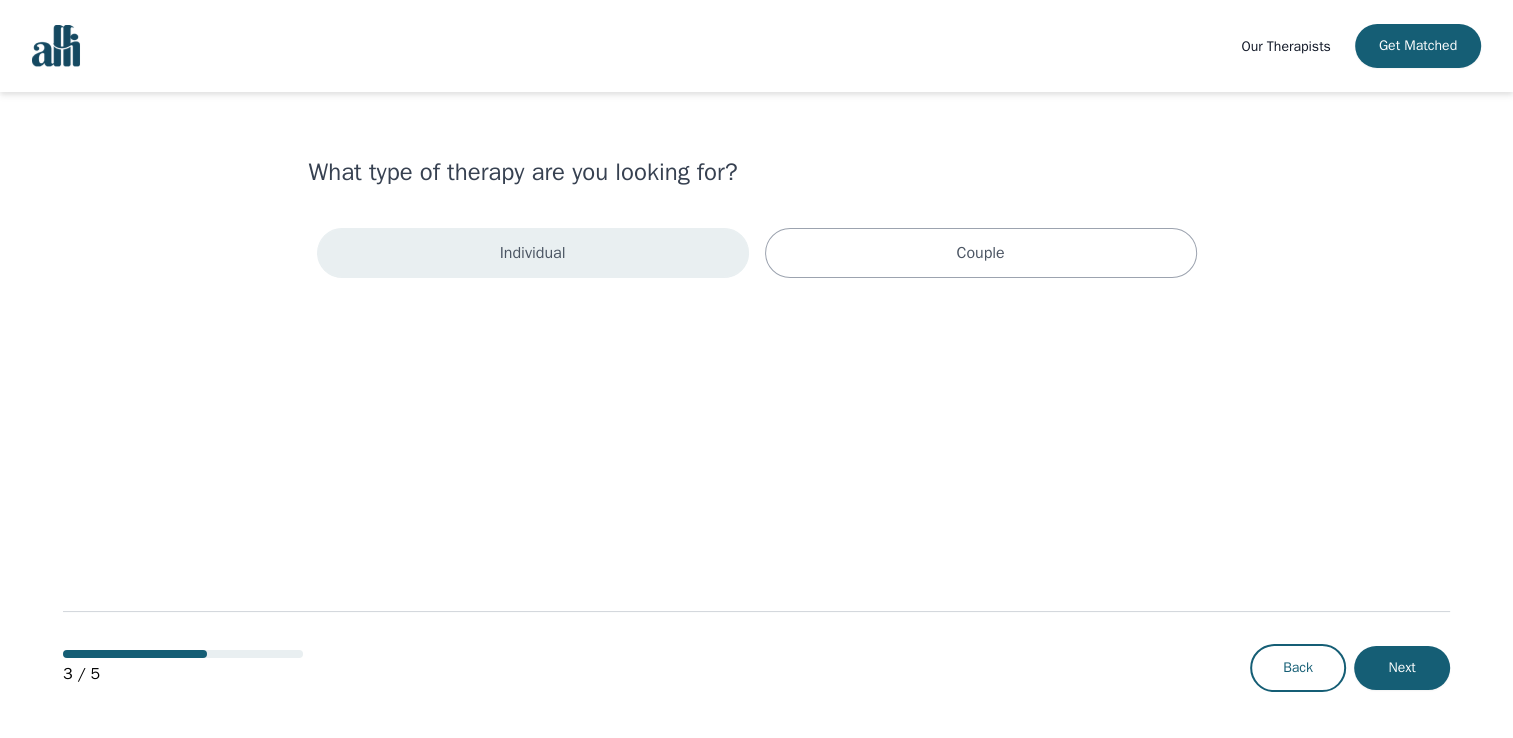 click on "Individual" at bounding box center [533, 253] 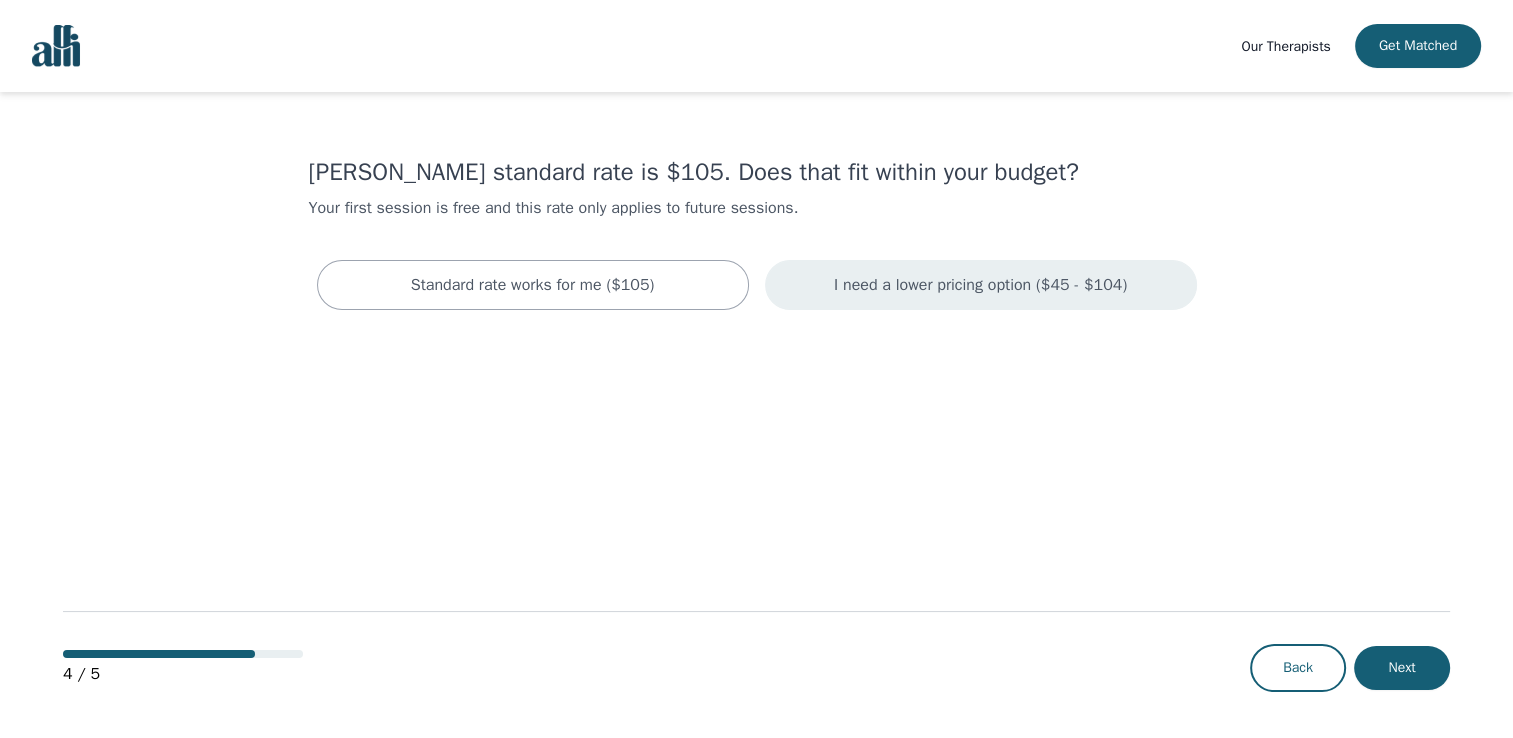 click on "I need a lower pricing option ($45 - $104)" at bounding box center (981, 285) 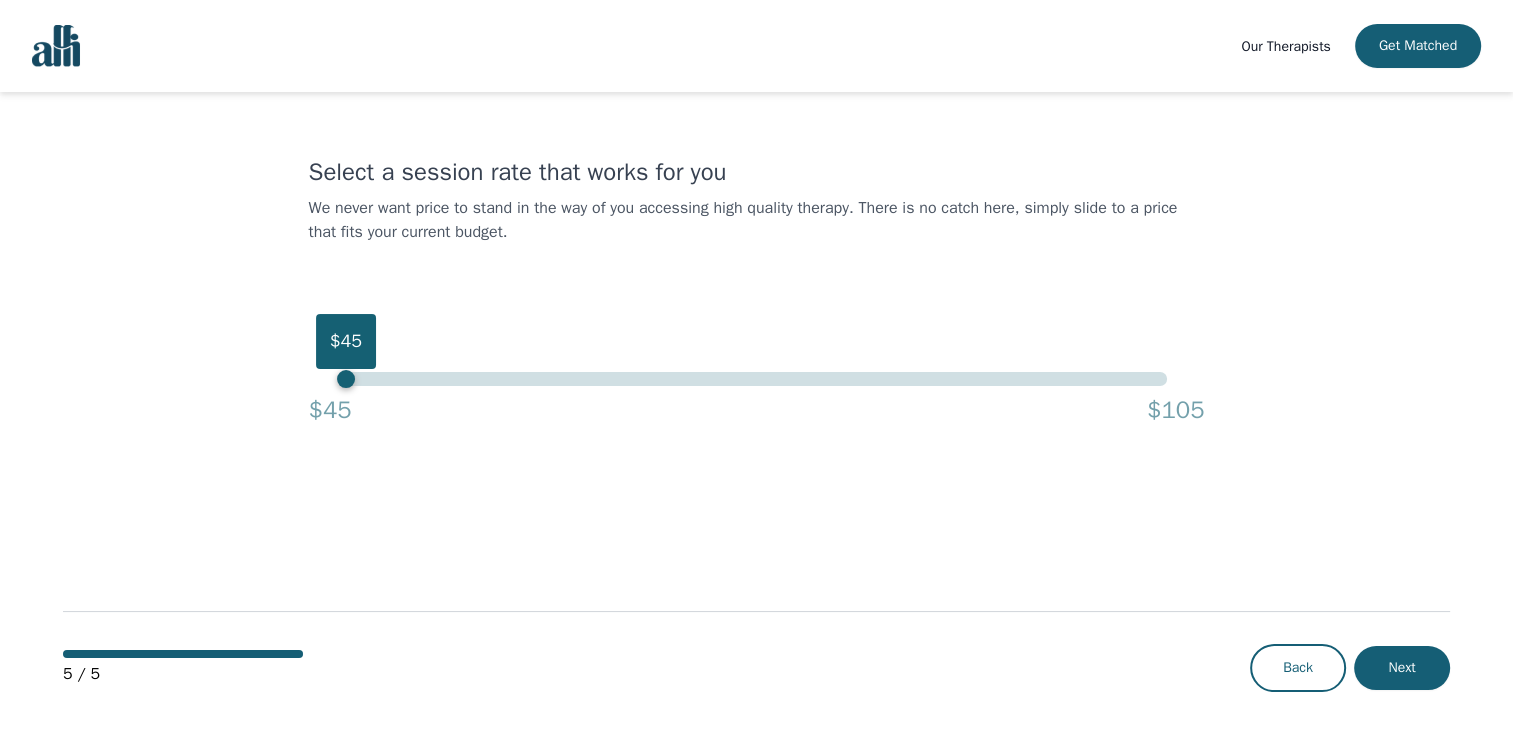 drag, startPoint x: 1162, startPoint y: 346, endPoint x: 312, endPoint y: 357, distance: 850.07117 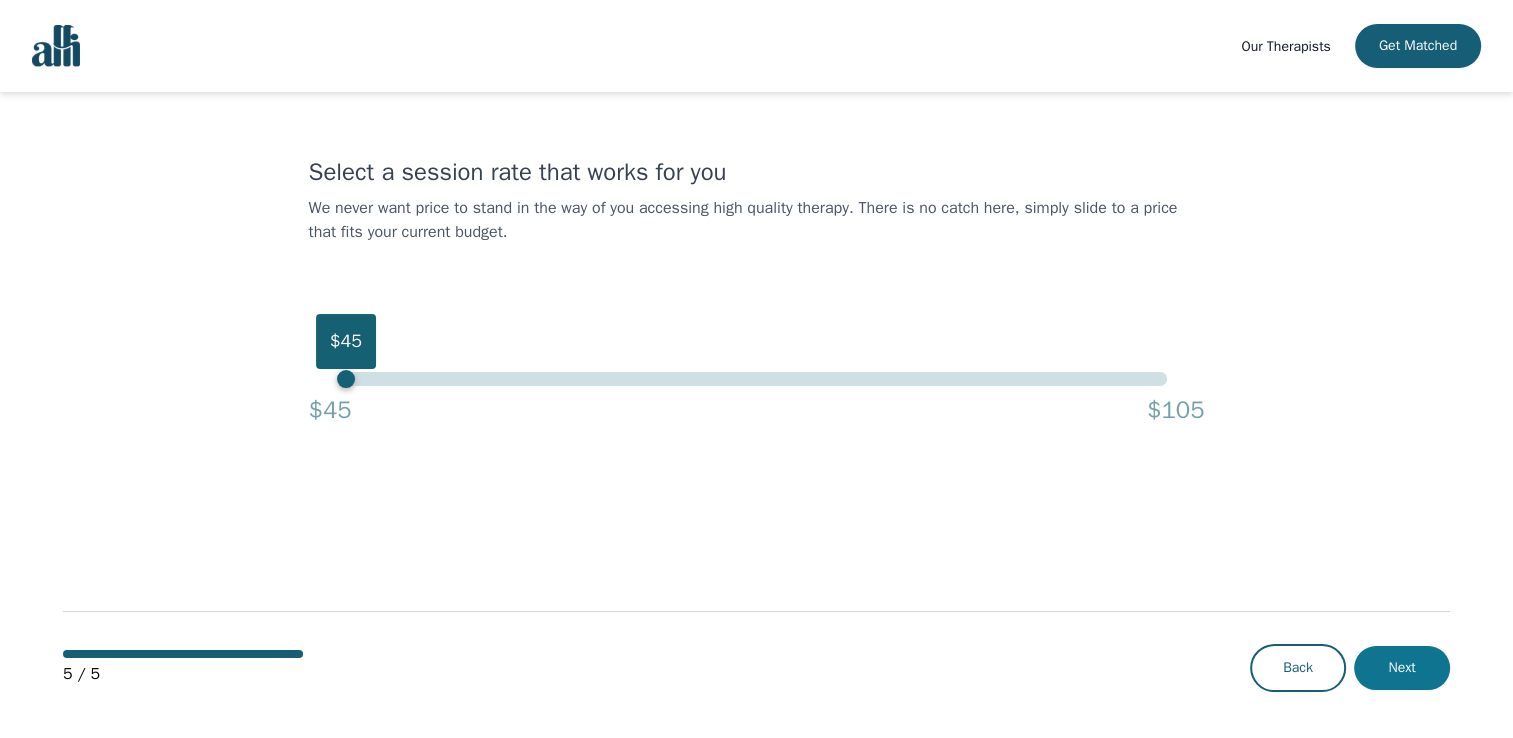 click on "Next" at bounding box center [1402, 668] 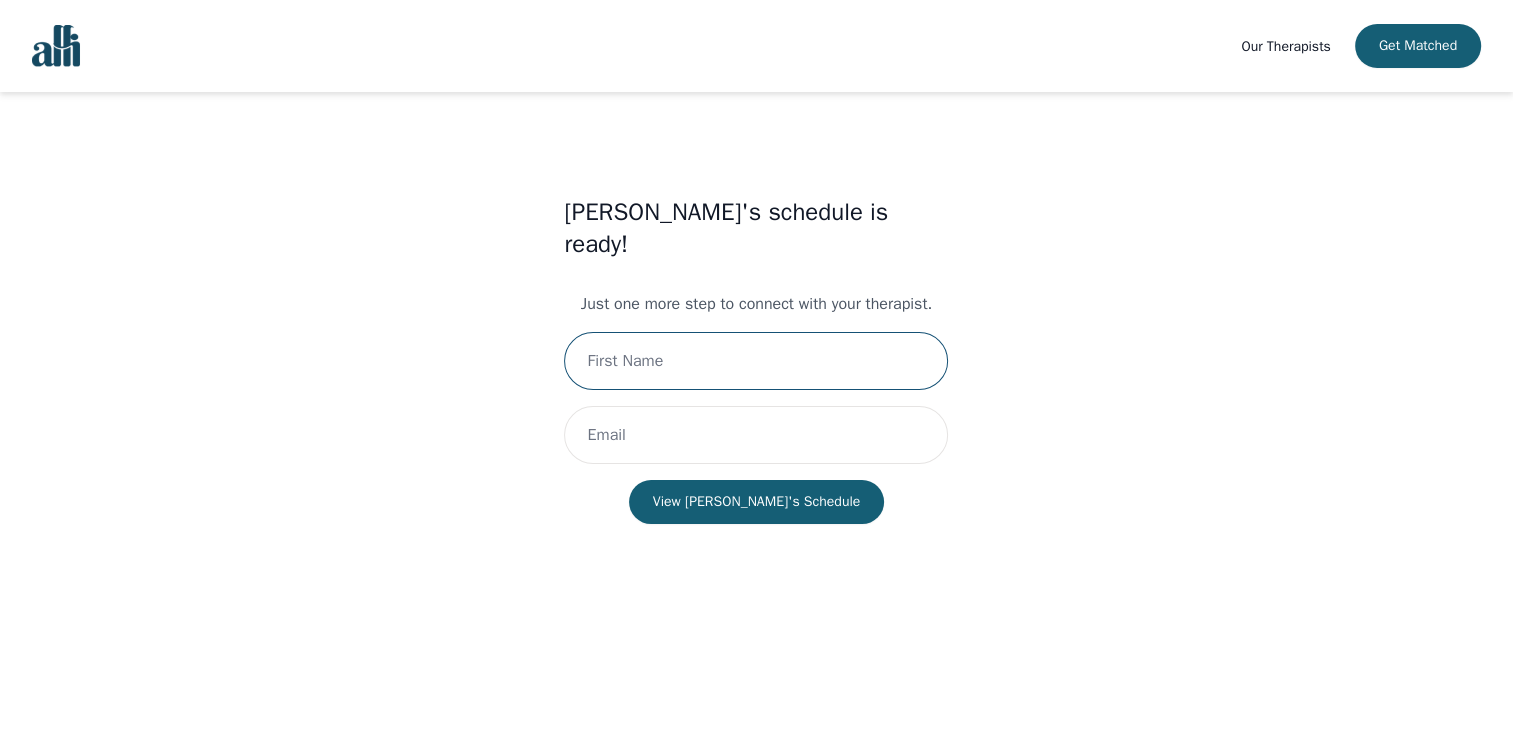 click at bounding box center (756, 361) 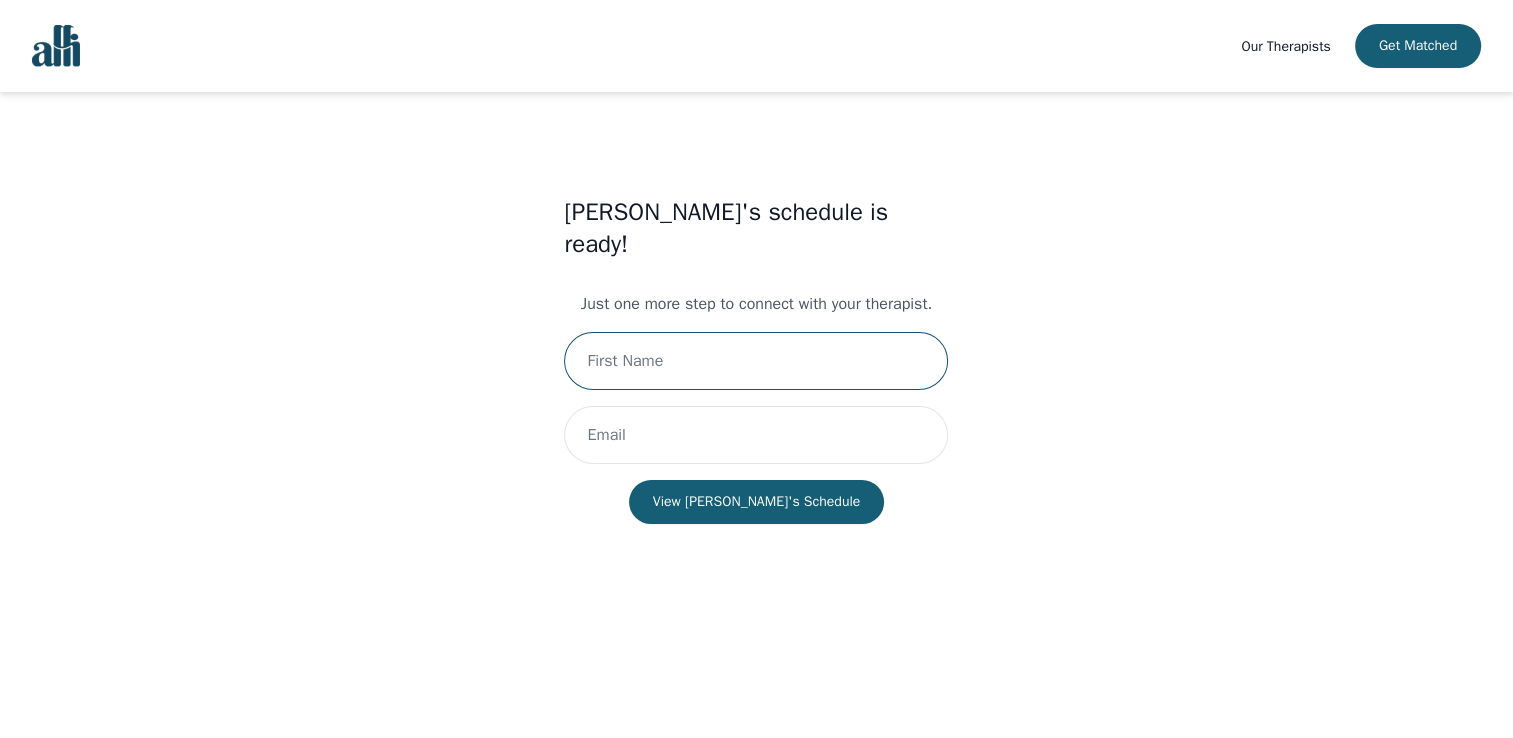 click at bounding box center (756, 361) 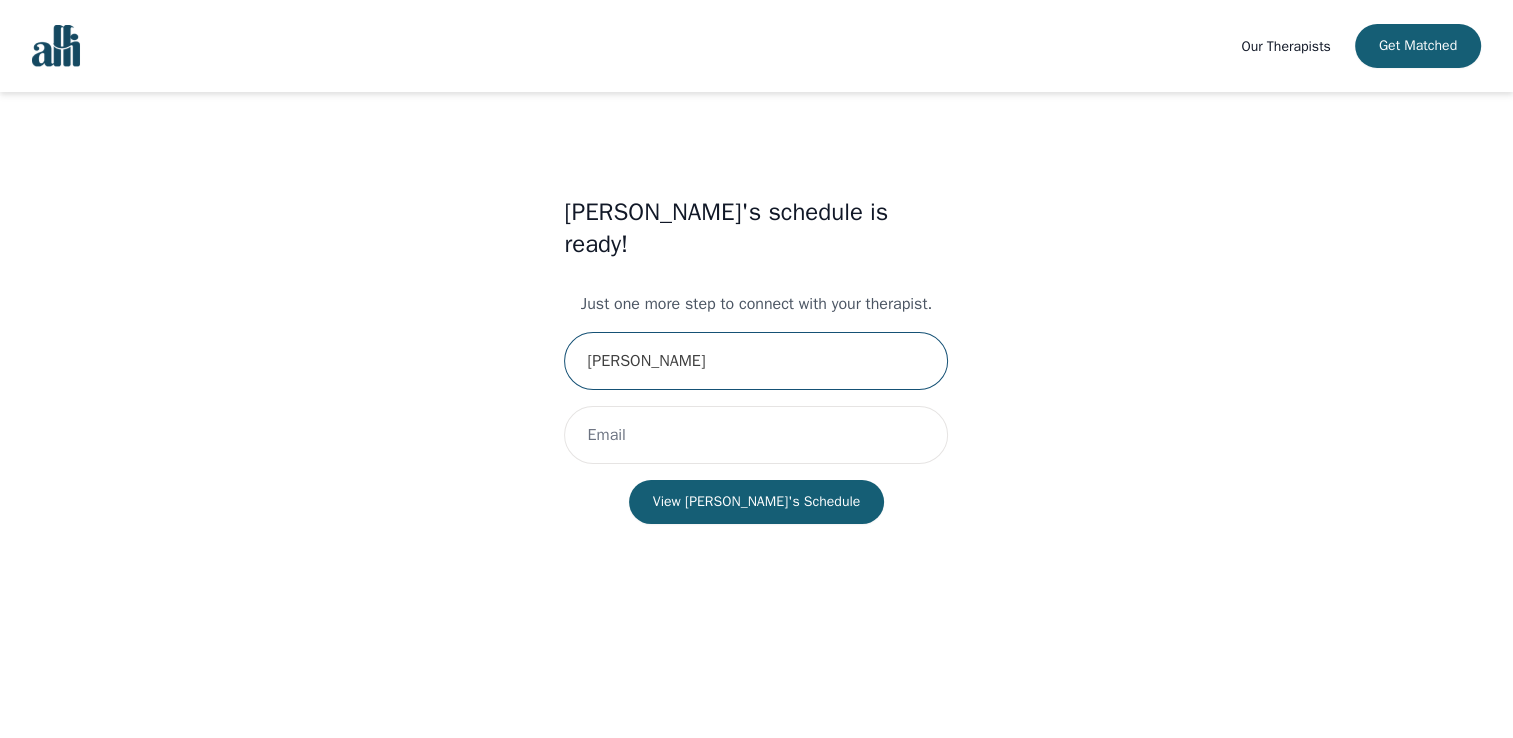 type on "[PERSON_NAME]" 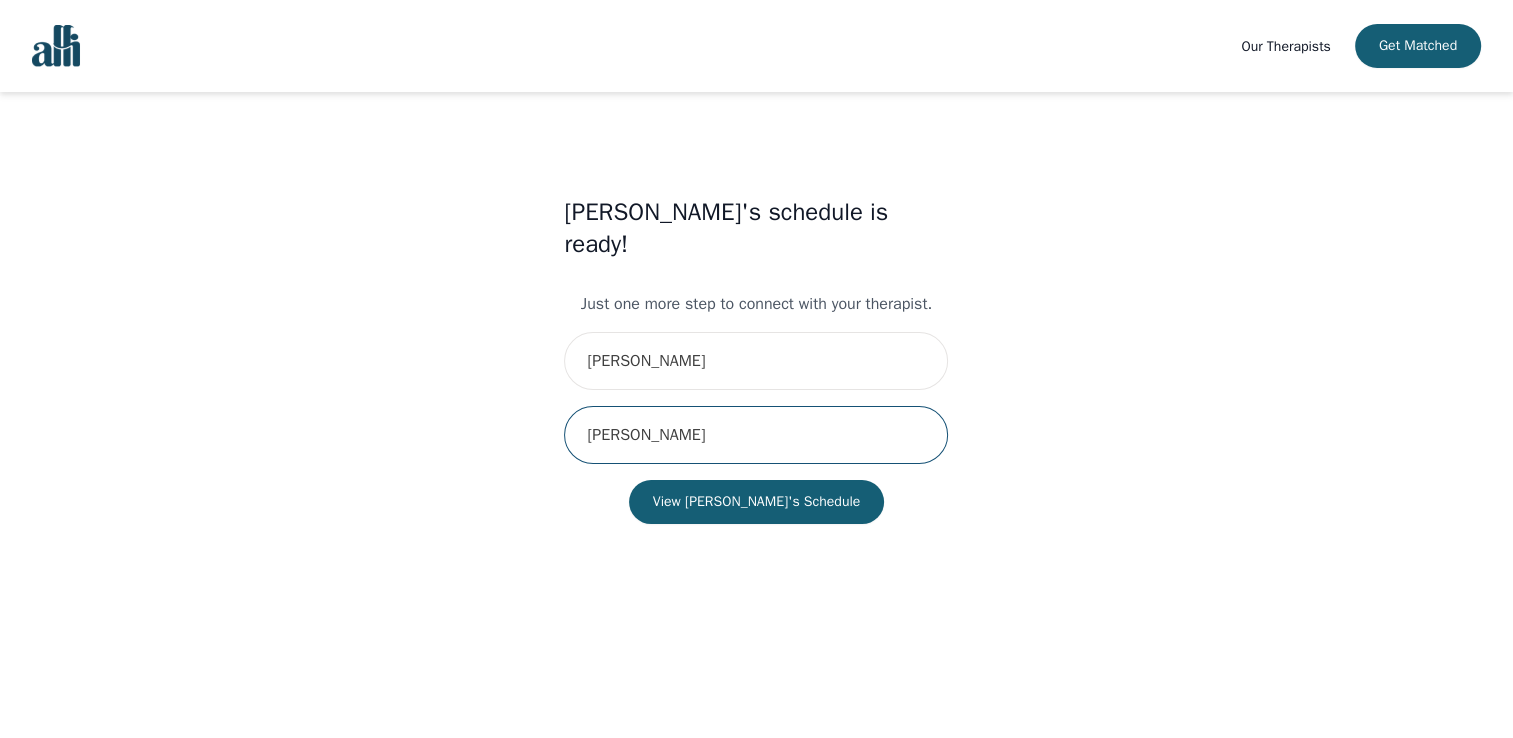 type on "[PERSON_NAME][EMAIL_ADDRESS][DOMAIN_NAME]" 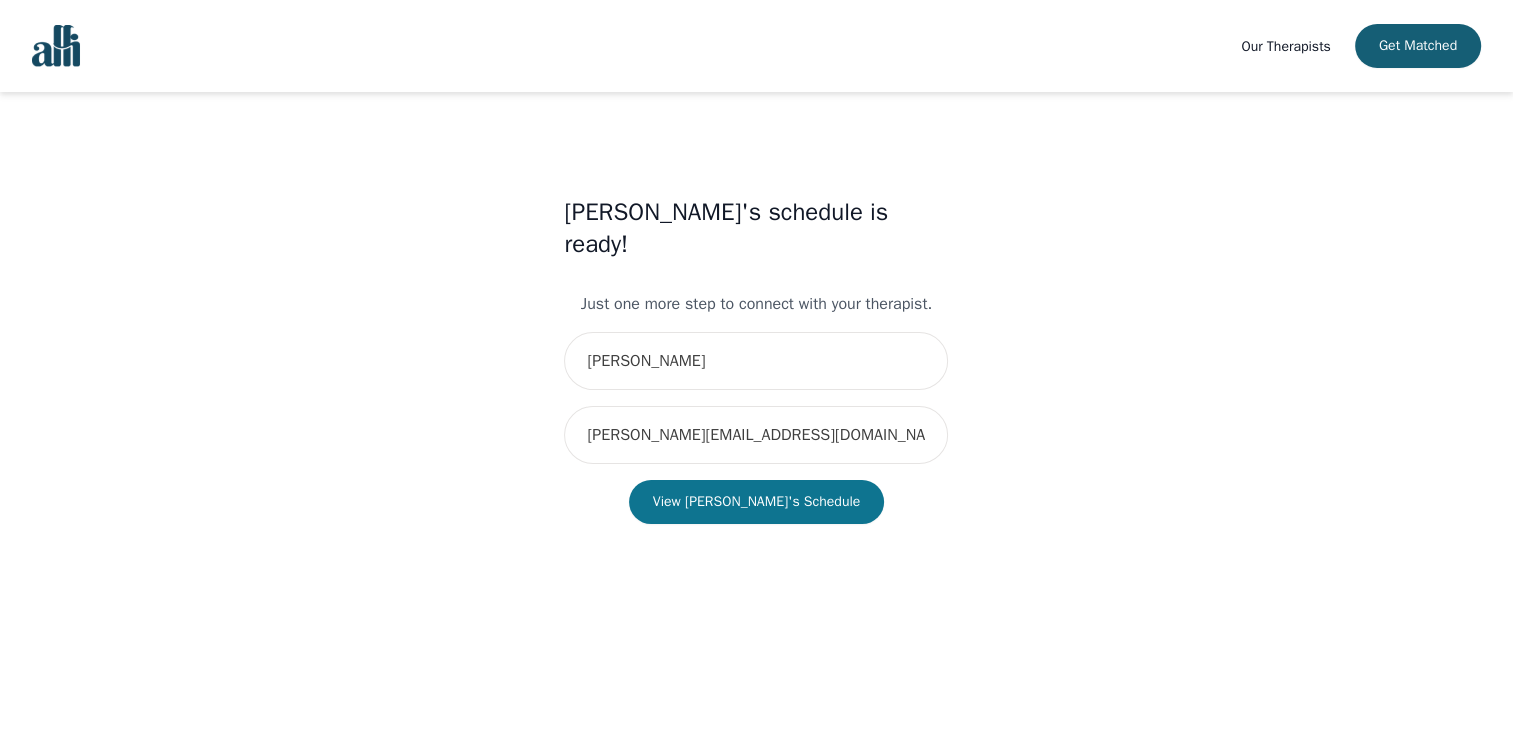 click on "View [PERSON_NAME]'s Schedule" at bounding box center [757, 502] 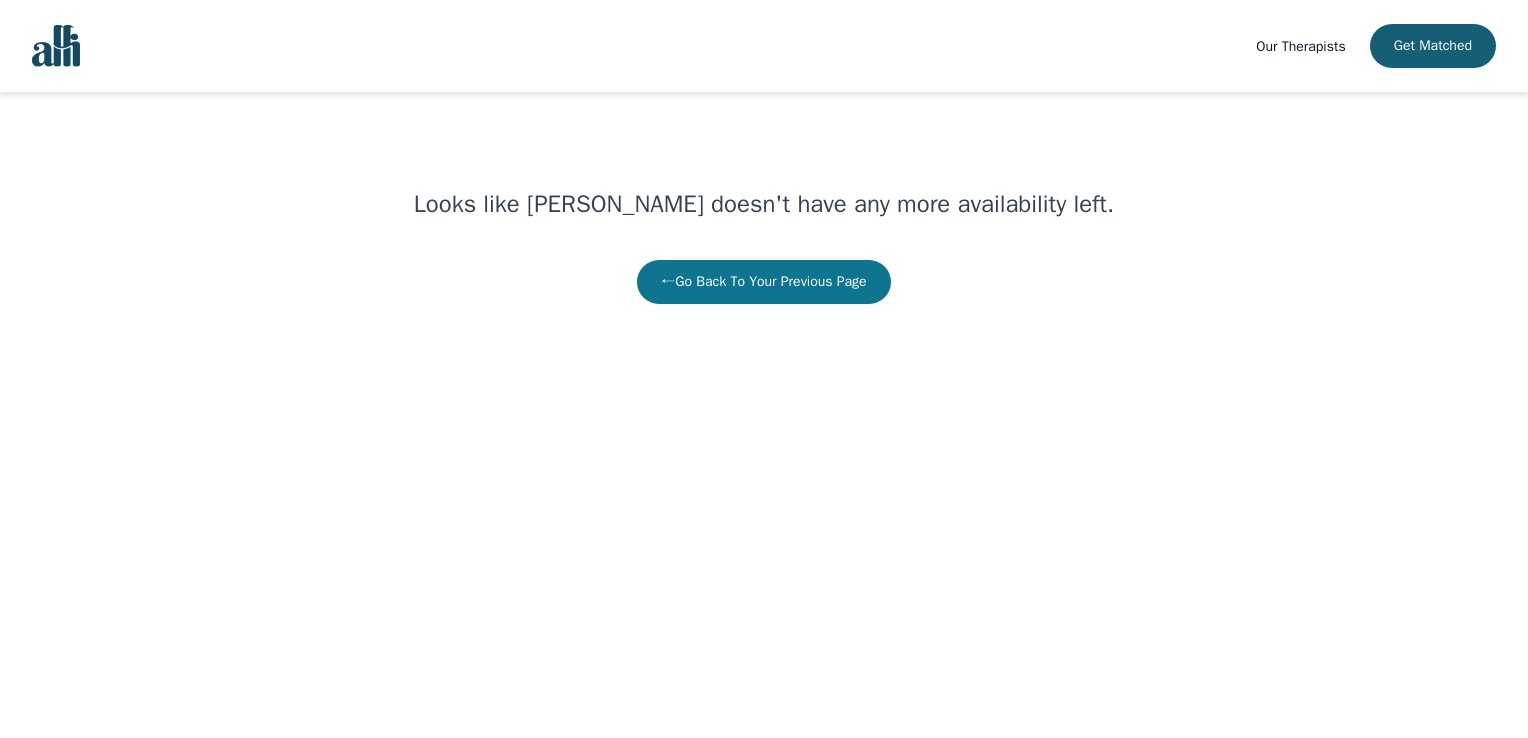 click on "←  Go Back To Your Previous Page" at bounding box center [763, 282] 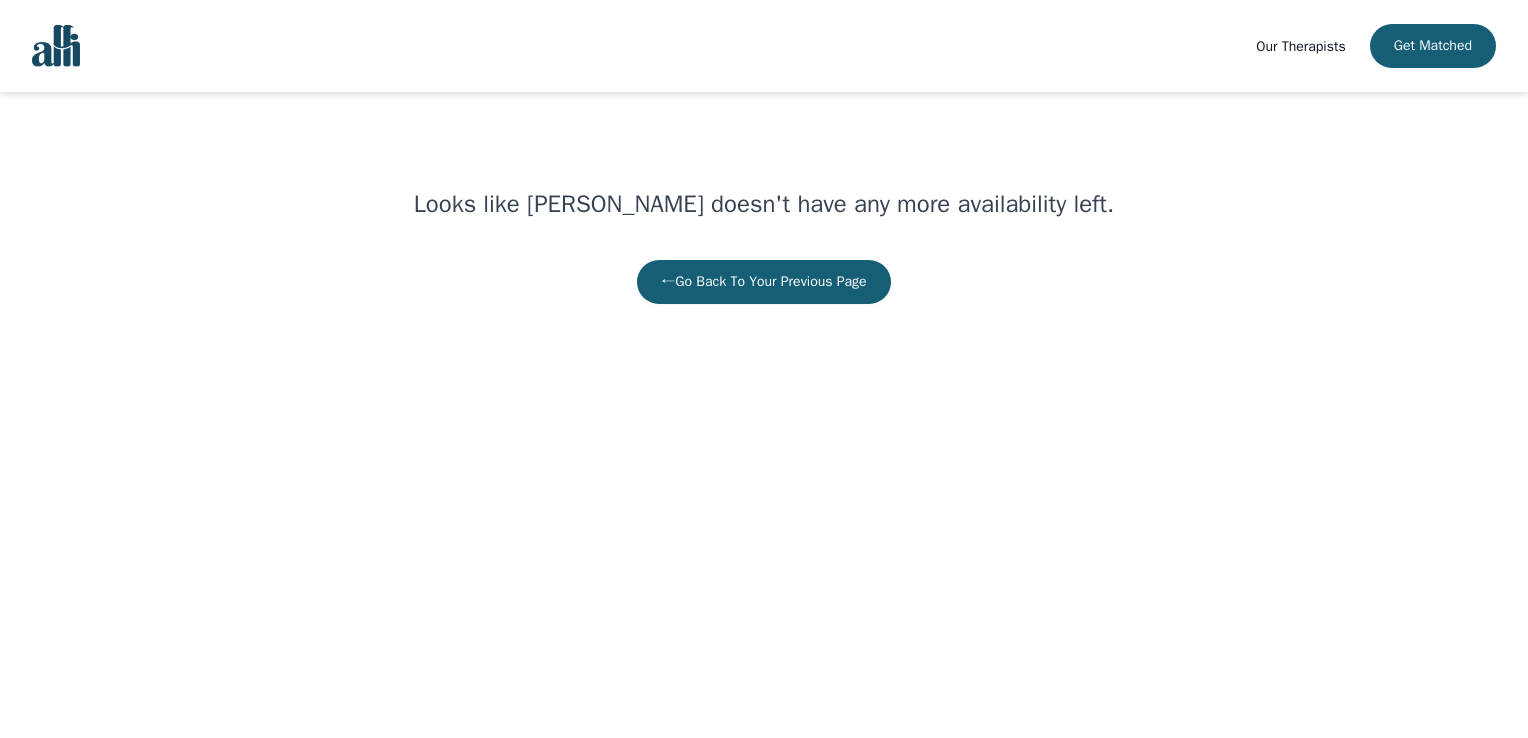 click on "Our Therapists Get Matched Looks like [PERSON_NAME] doesn't have any more availability left. ←  Go Back To Your Previous Page Navigated to Looks like [PERSON_NAME] doesn't have any more availability left." at bounding box center (764, 152) 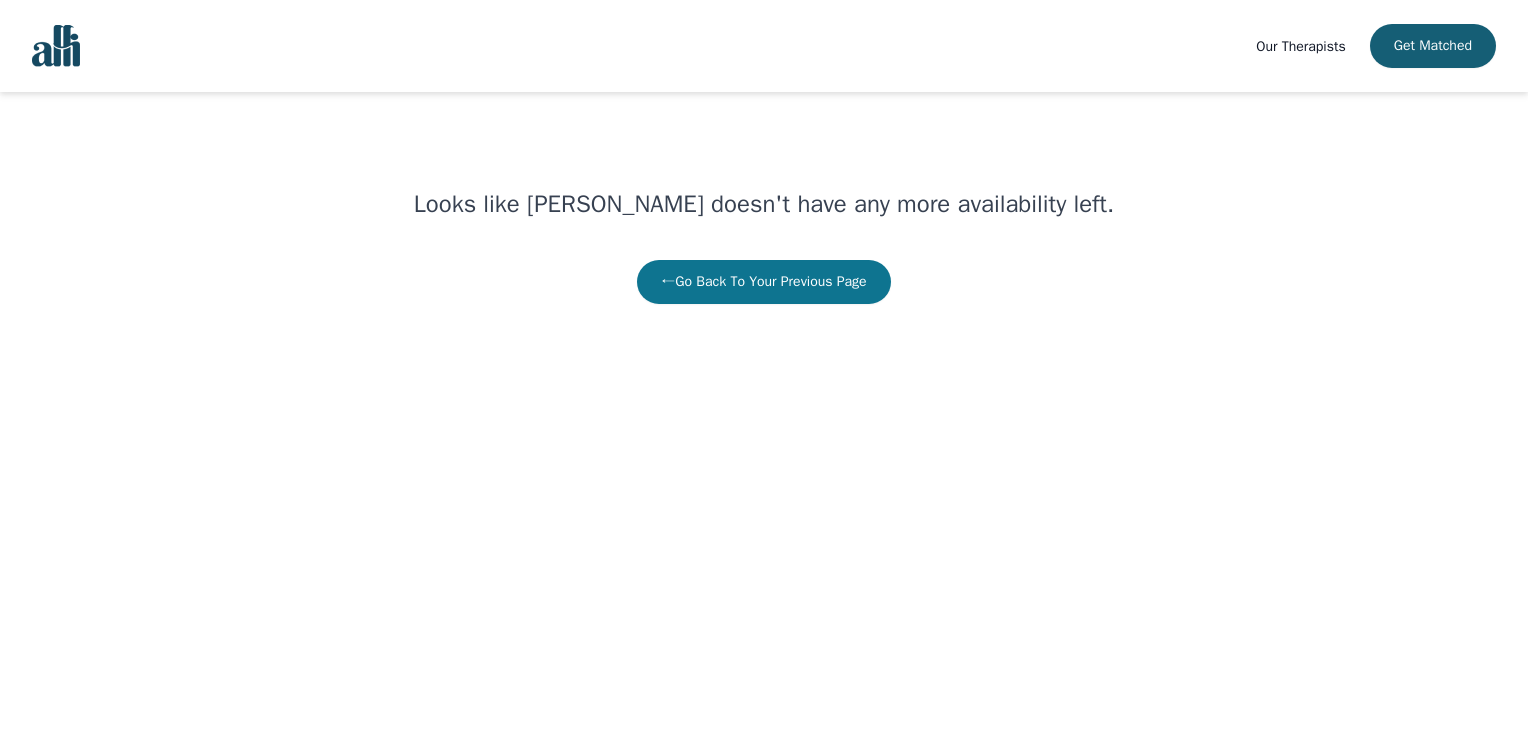 click on "←  Go Back To Your Previous Page" at bounding box center [763, 282] 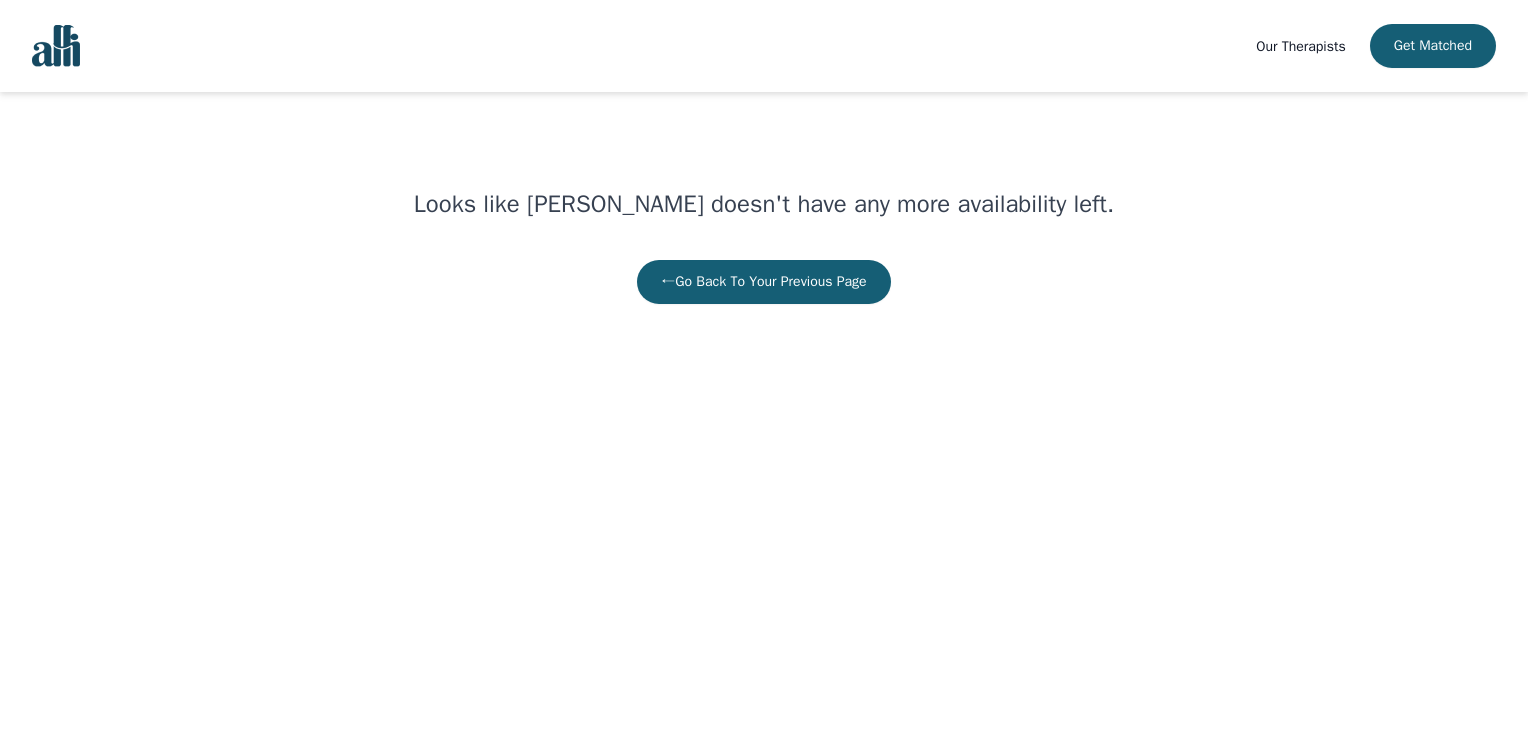 click on "Our Therapists" at bounding box center [1300, 46] 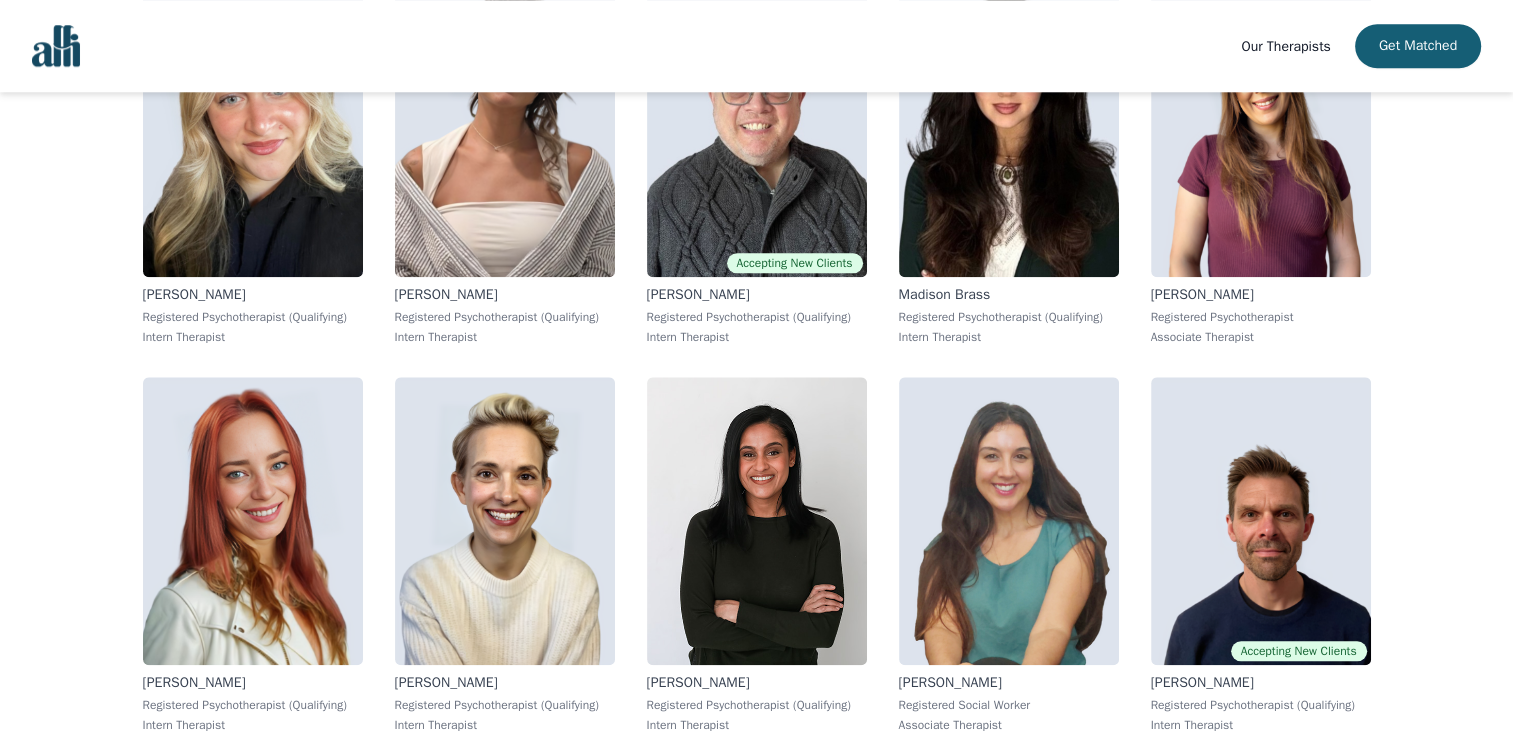 scroll, scrollTop: 2056, scrollLeft: 0, axis: vertical 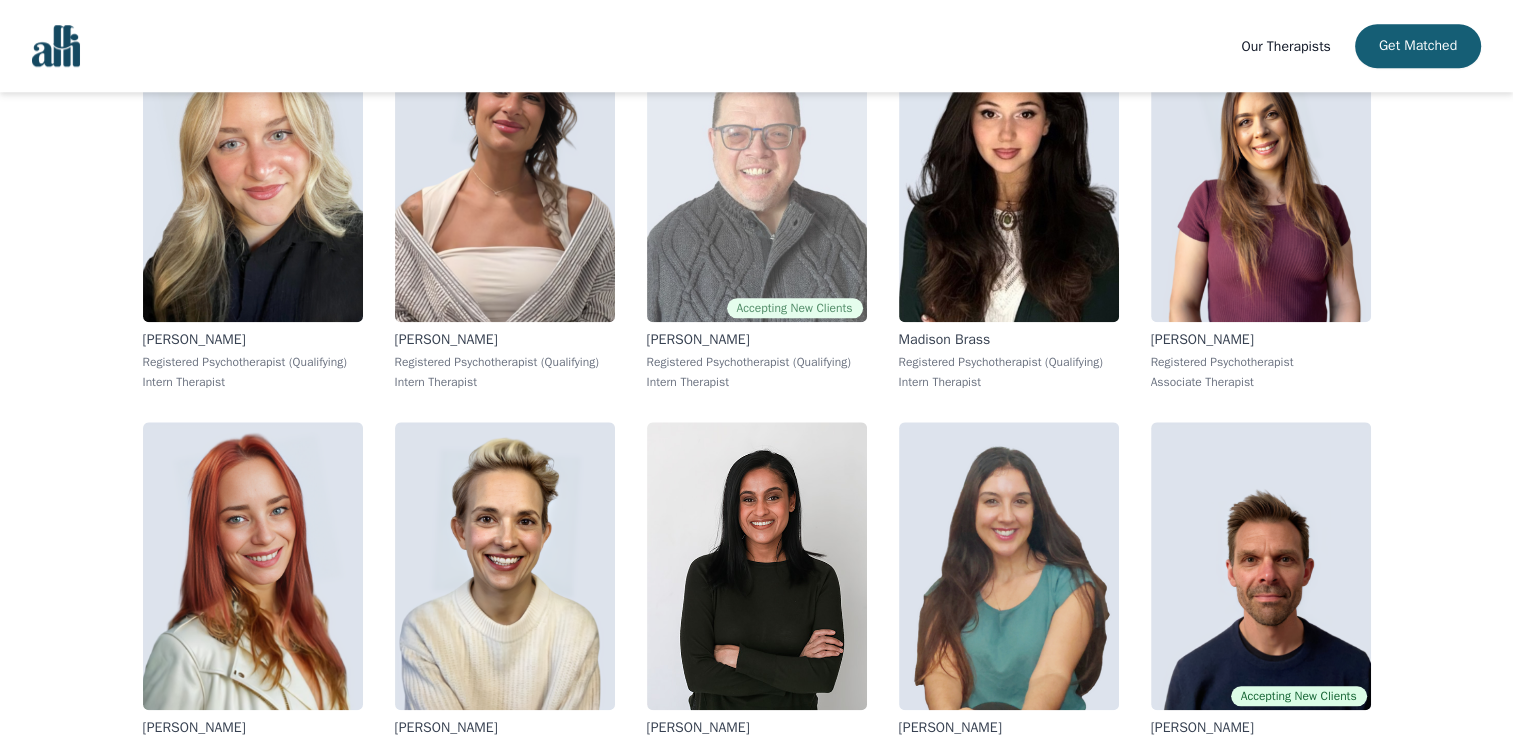 click at bounding box center (757, 178) 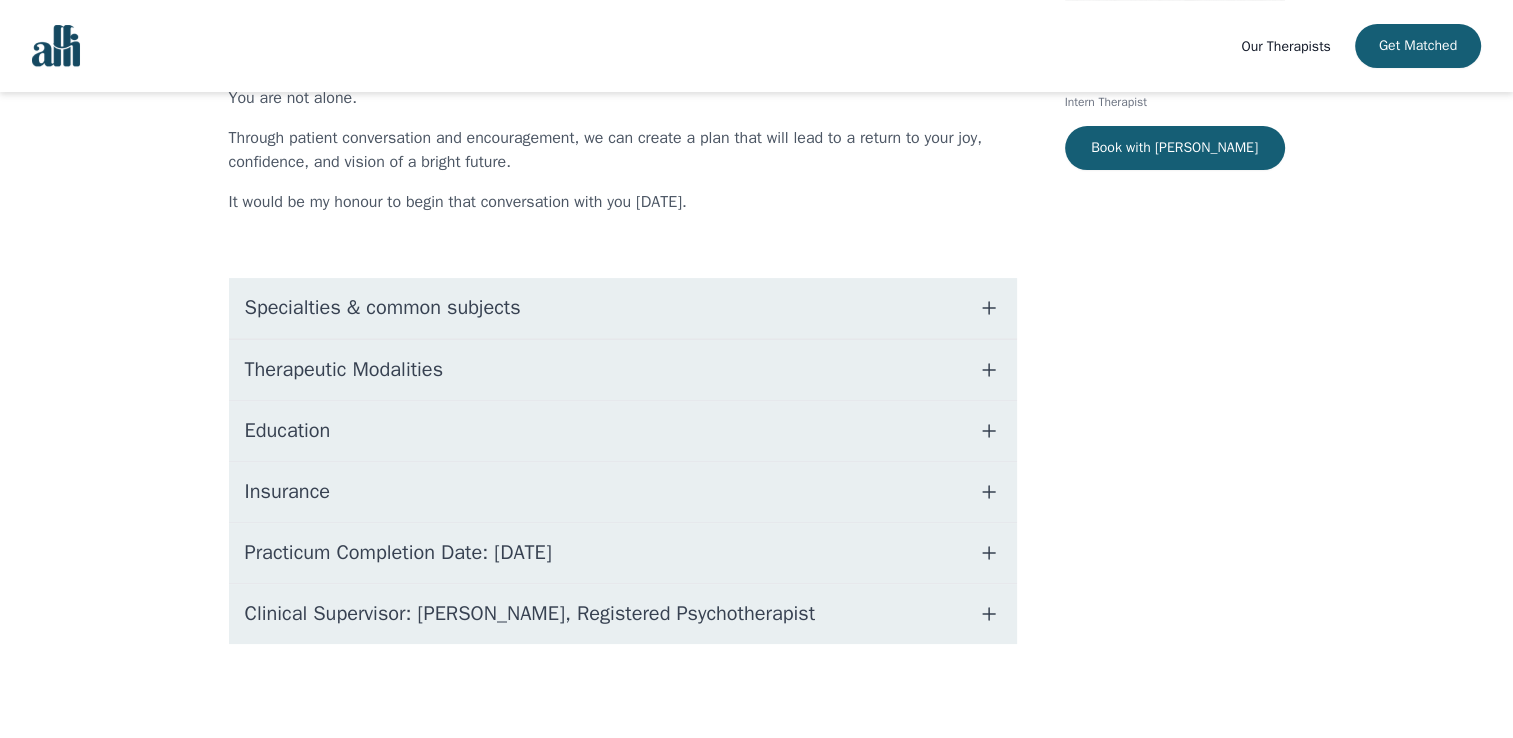 scroll, scrollTop: 0, scrollLeft: 0, axis: both 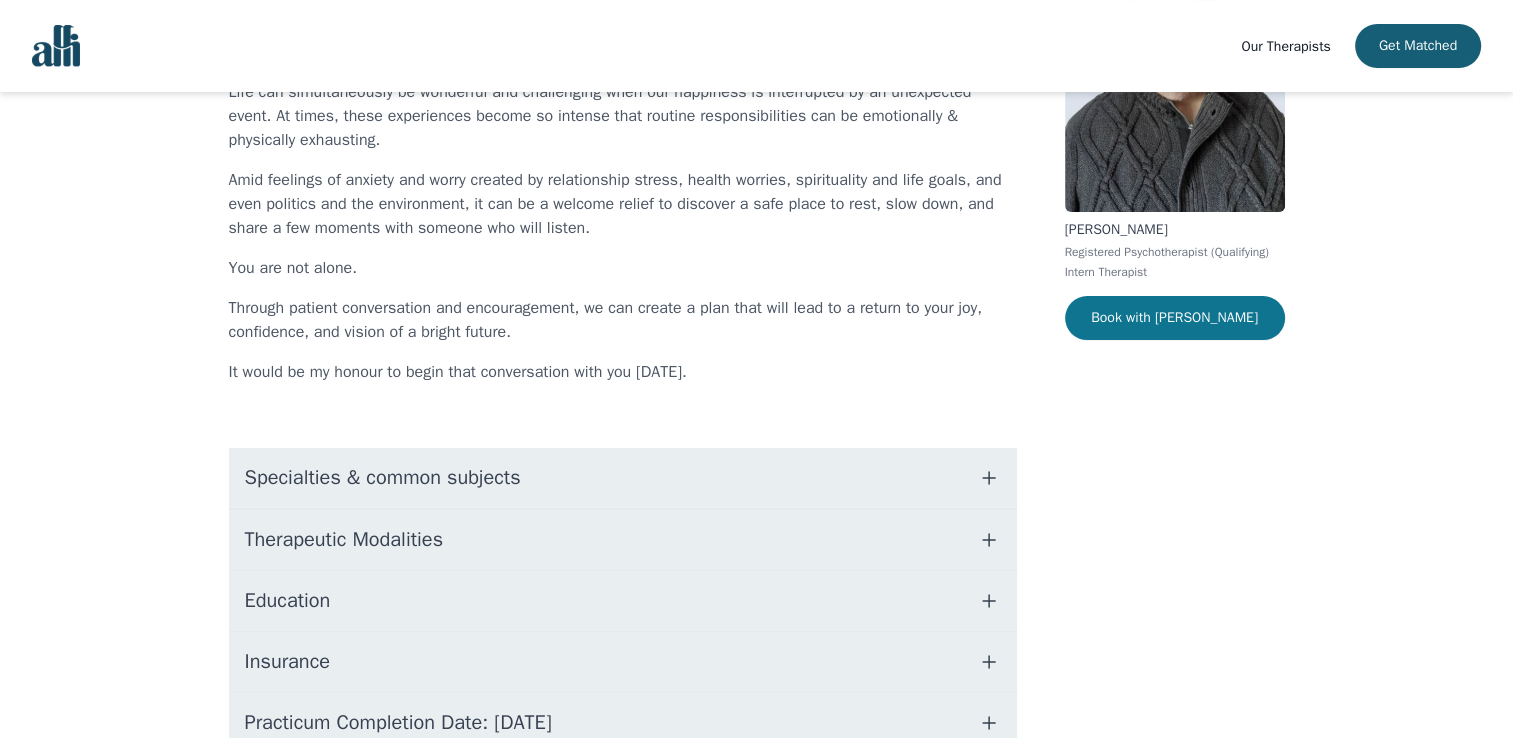 click on "Book with [PERSON_NAME]" at bounding box center [1175, 318] 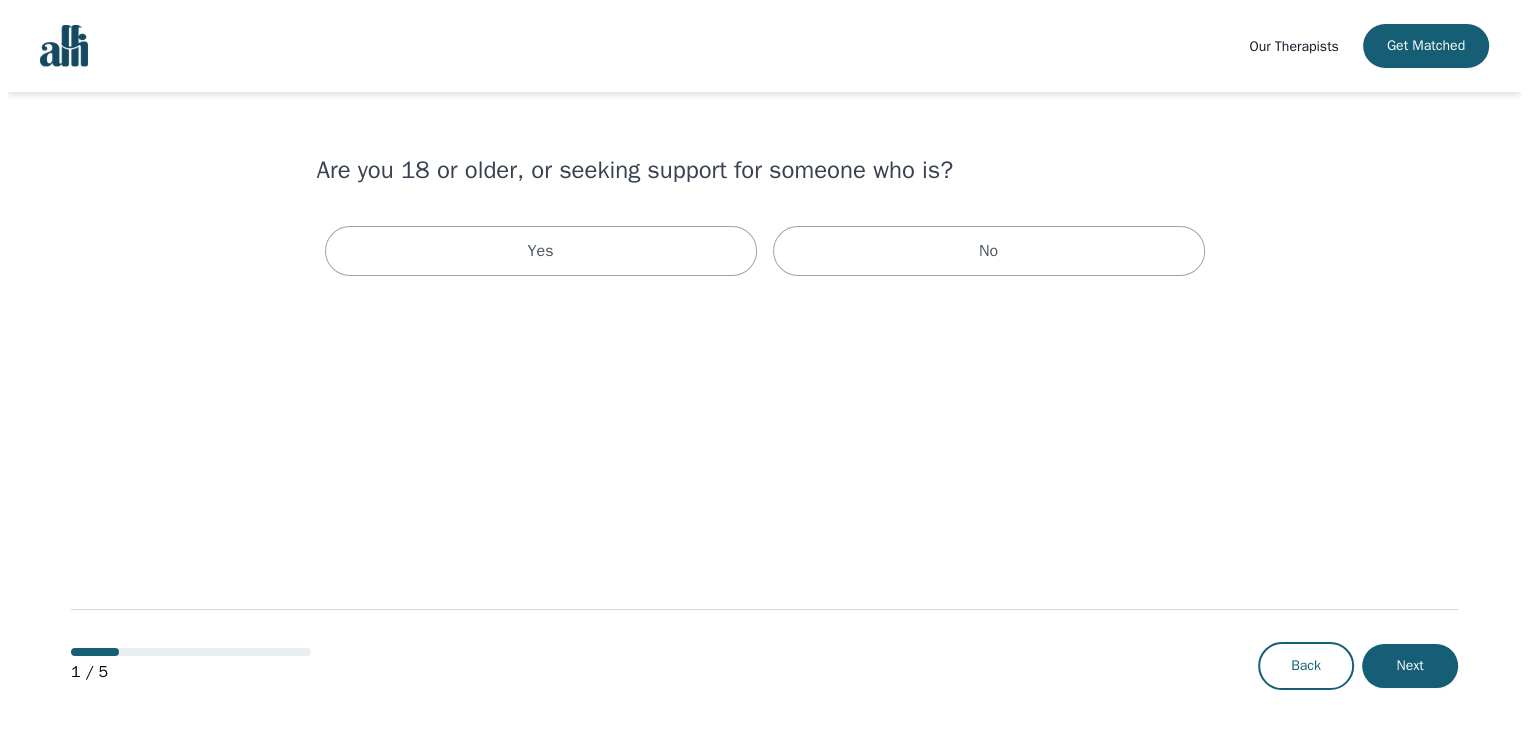 scroll, scrollTop: 0, scrollLeft: 0, axis: both 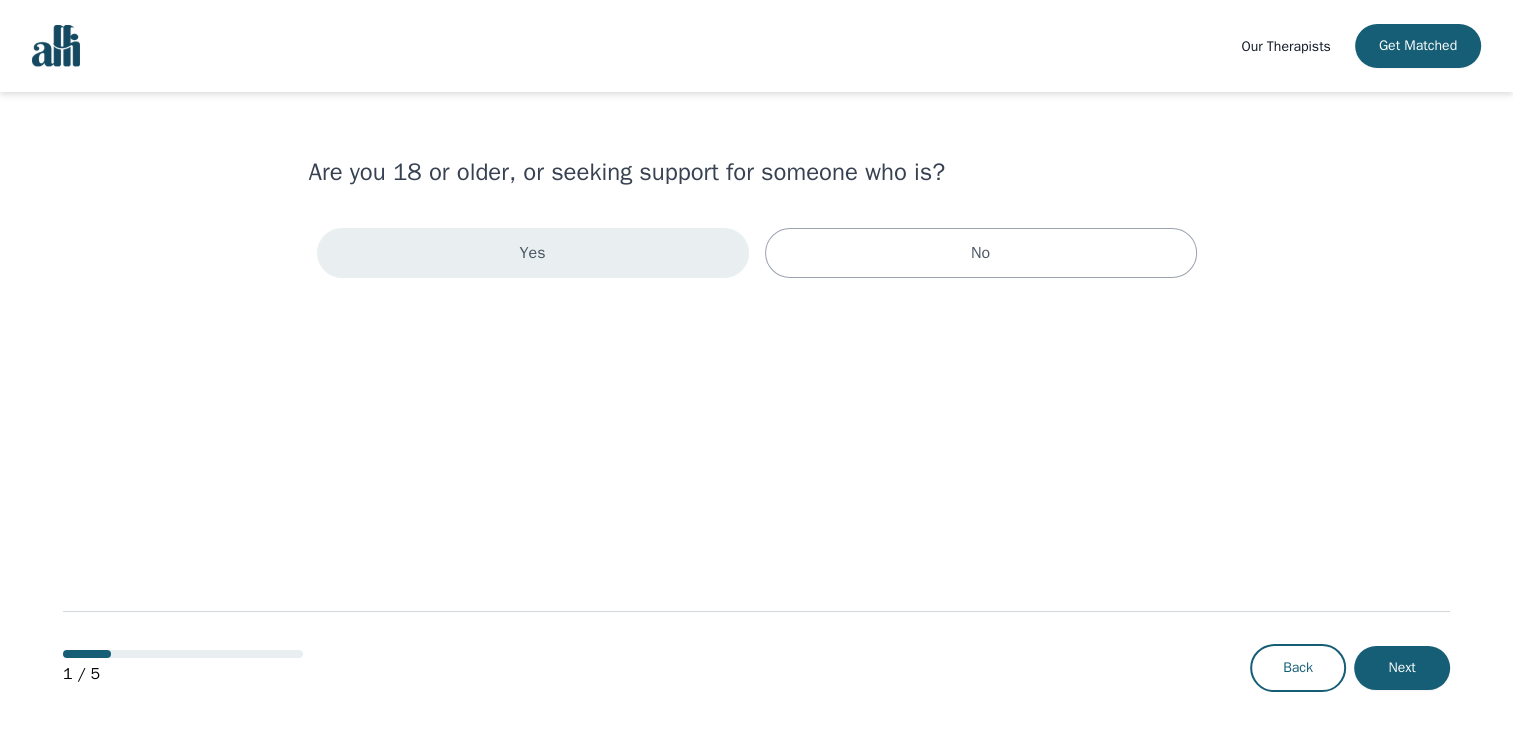 click on "Yes" at bounding box center [533, 253] 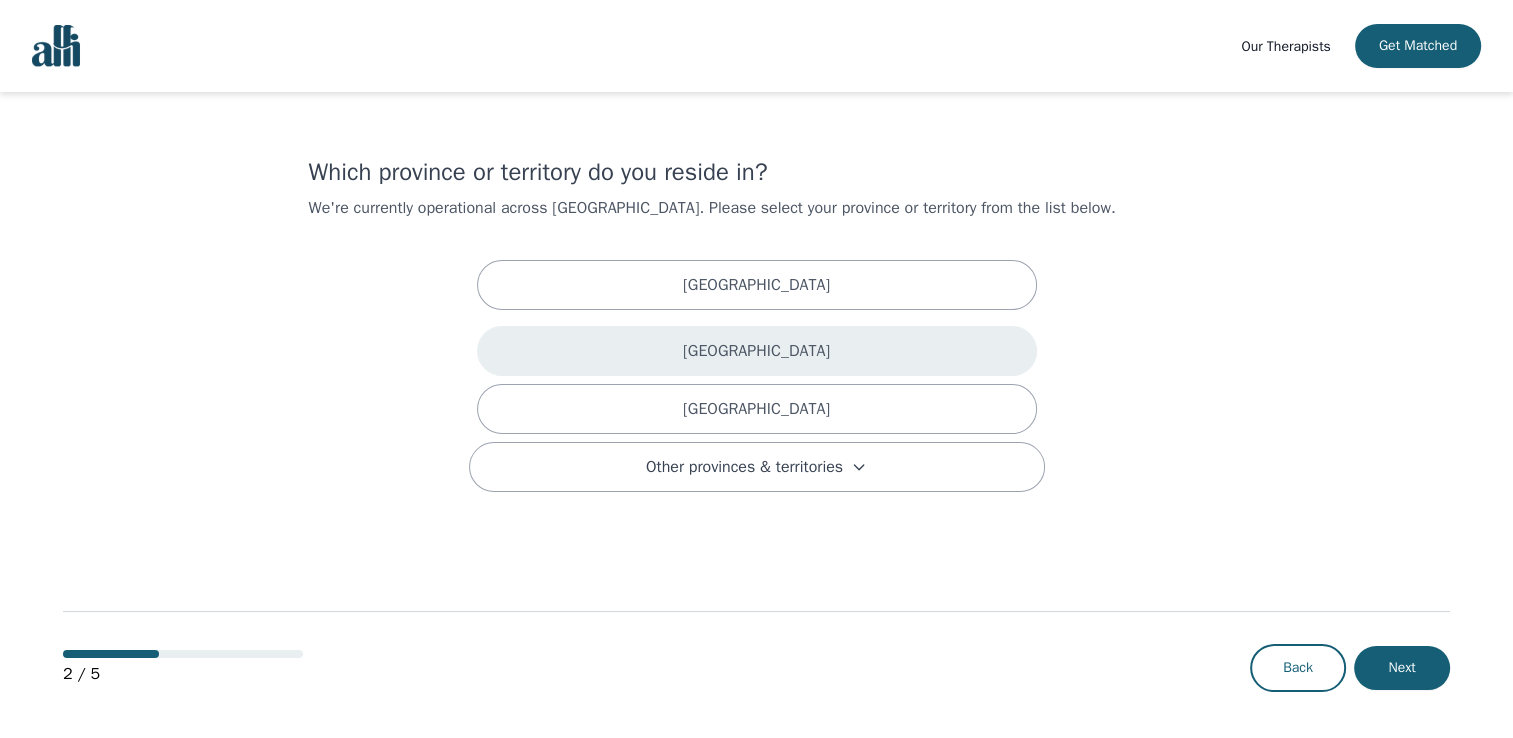 click on "[GEOGRAPHIC_DATA]" at bounding box center [757, 351] 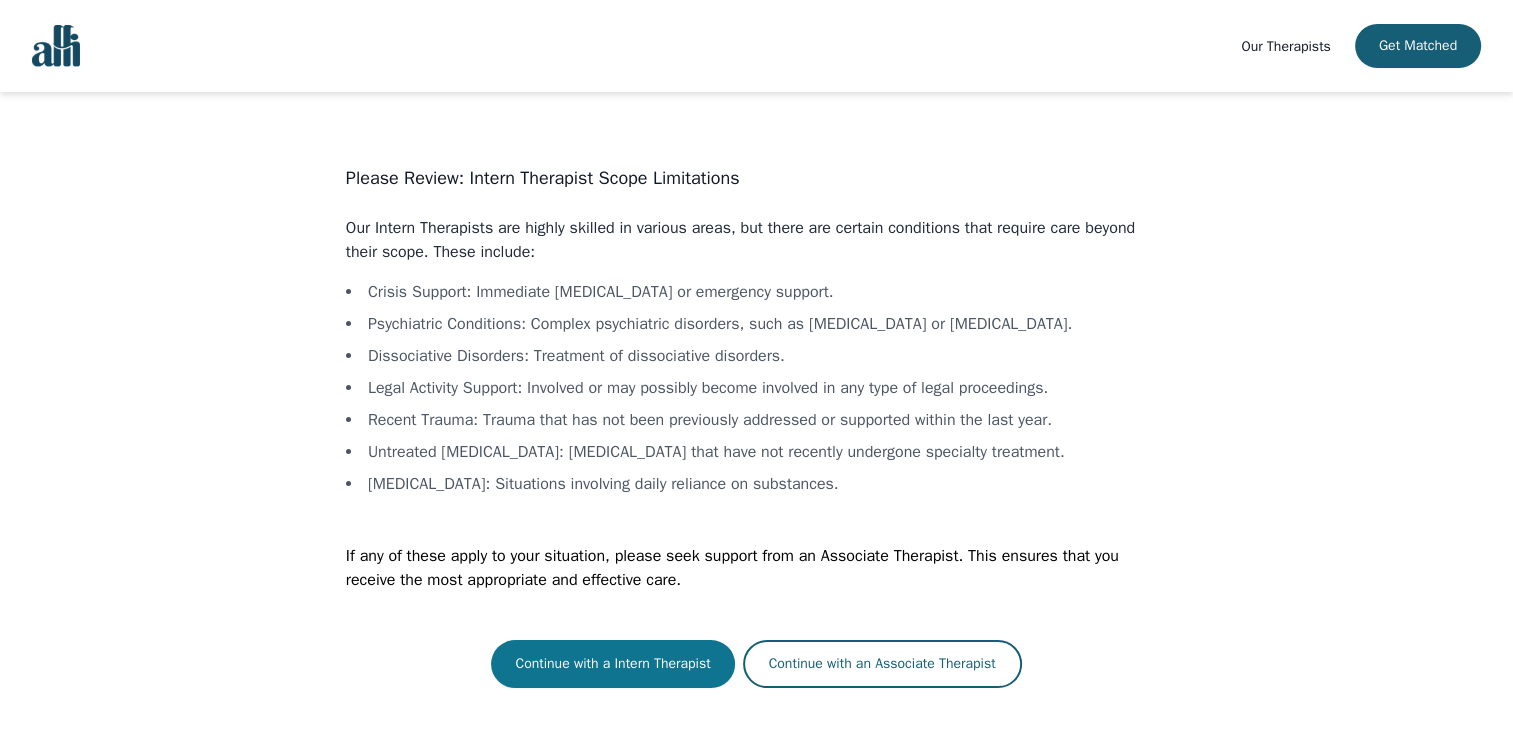 click on "Continue with a Intern Therapist" at bounding box center (612, 664) 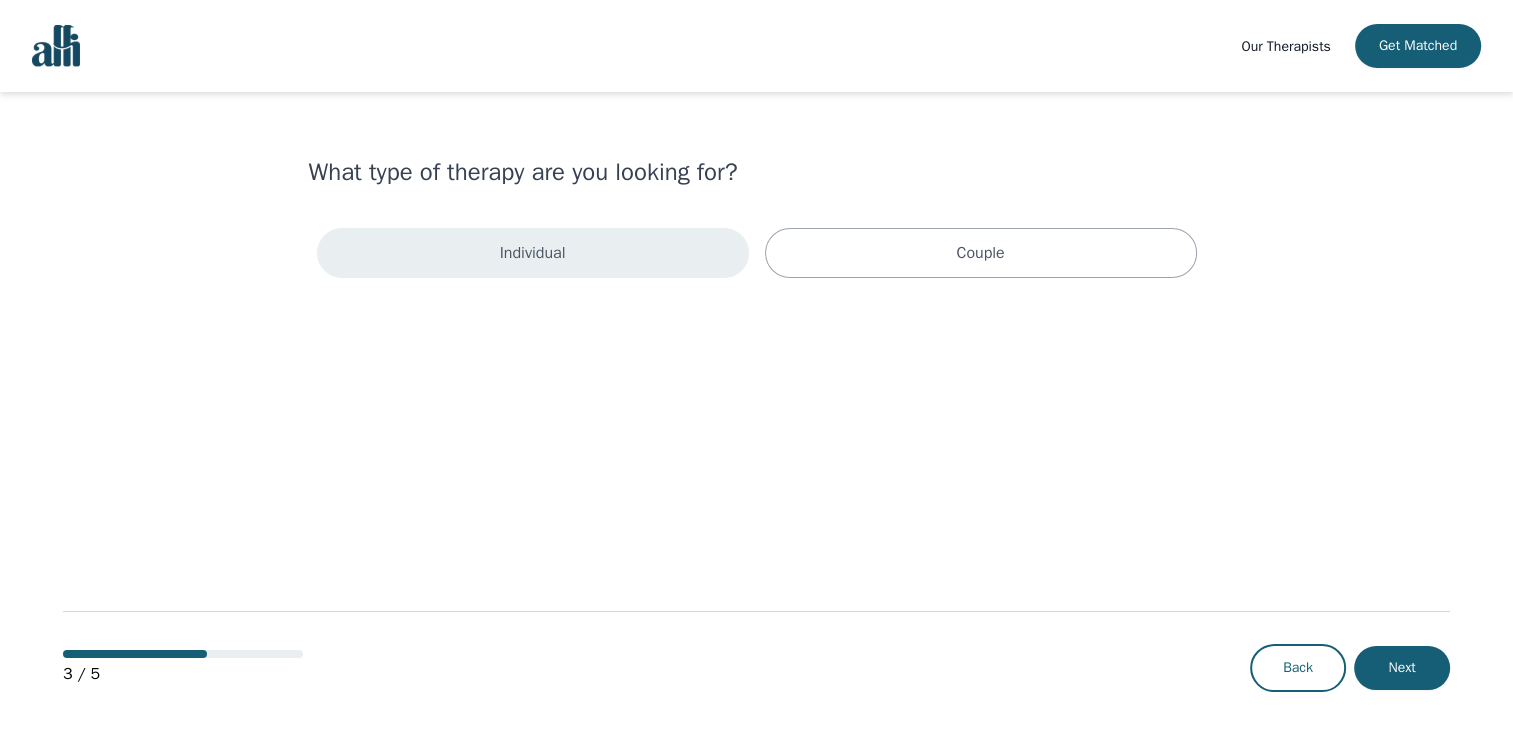 click on "Individual" at bounding box center [533, 253] 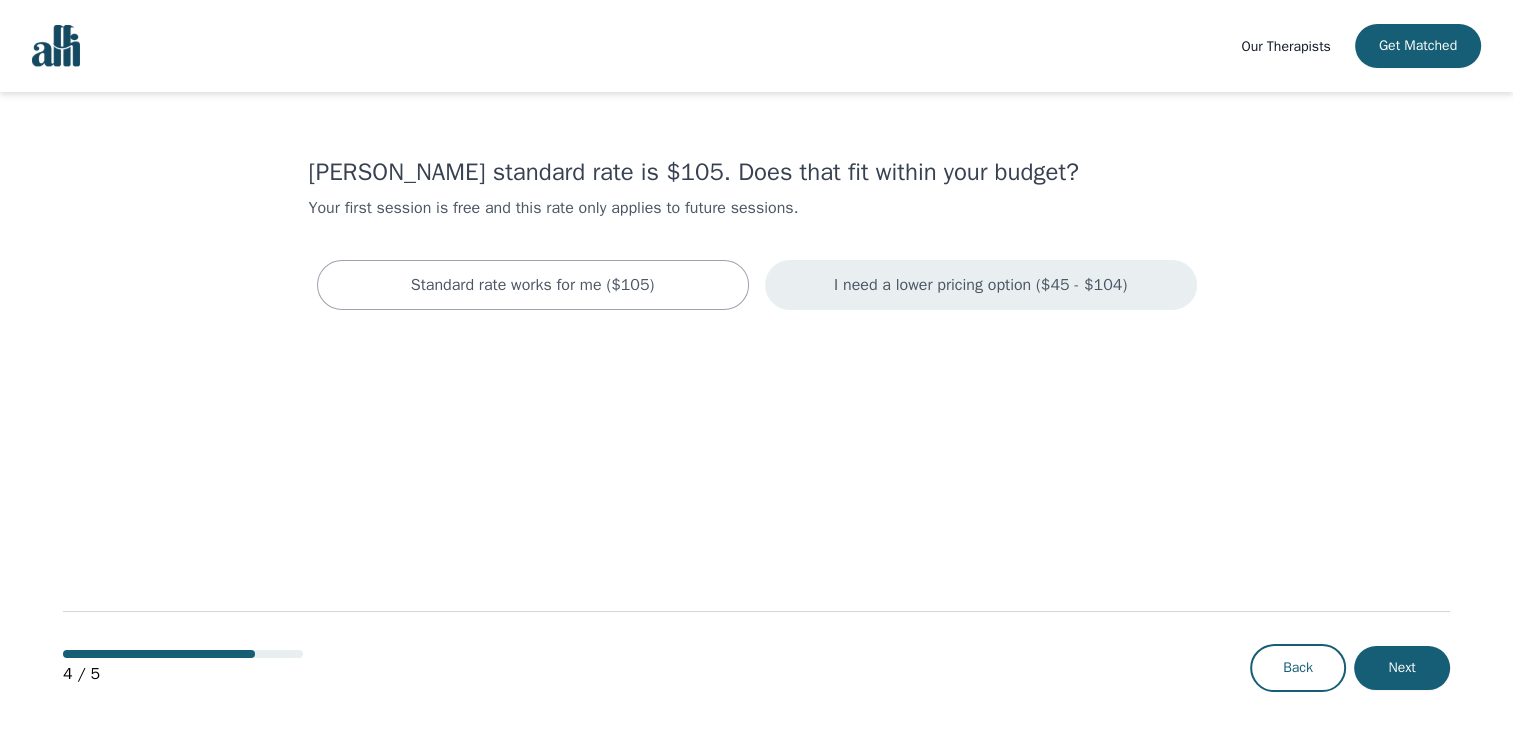 click on "I need a lower pricing option ($45 - $104)" at bounding box center [980, 285] 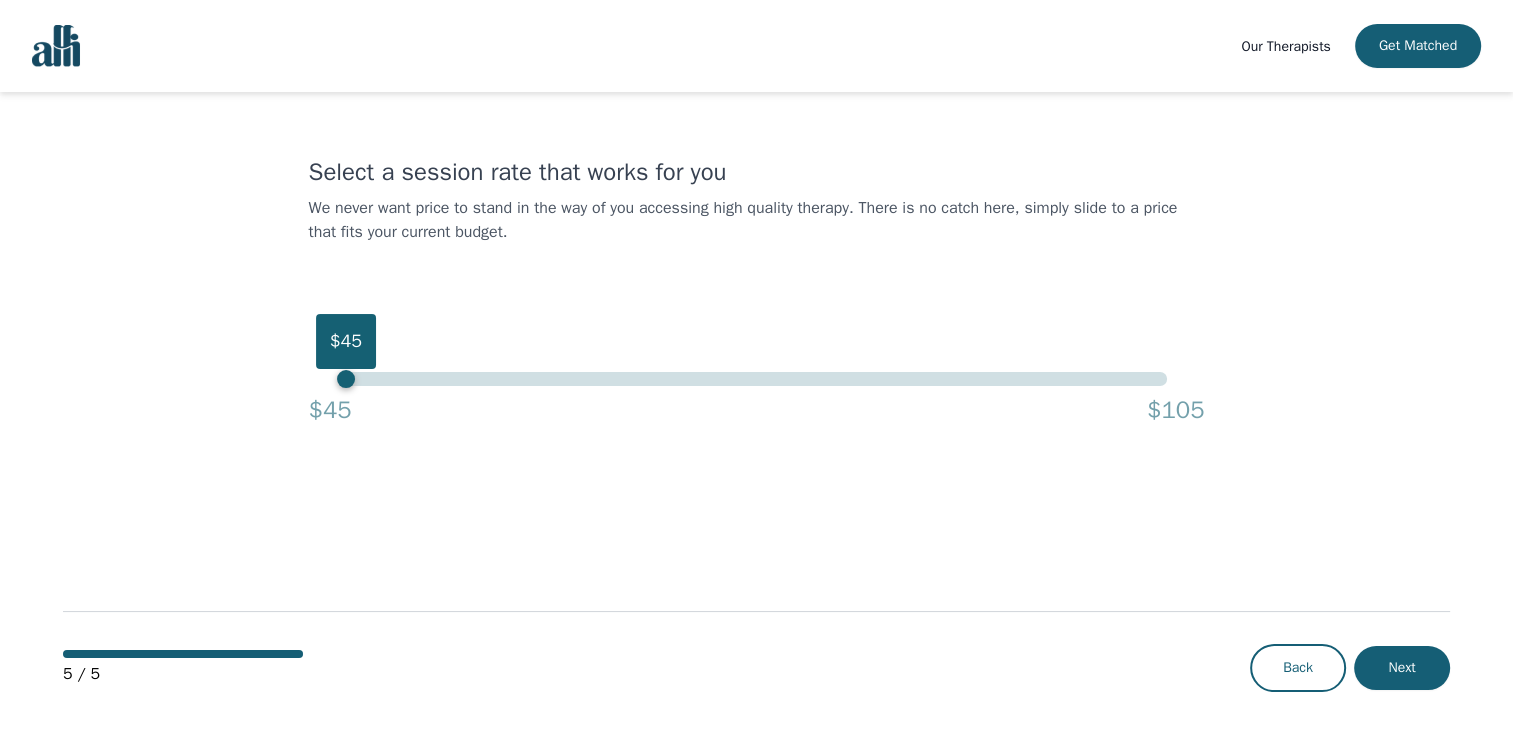 drag, startPoint x: 1168, startPoint y: 386, endPoint x: 271, endPoint y: 387, distance: 897.00055 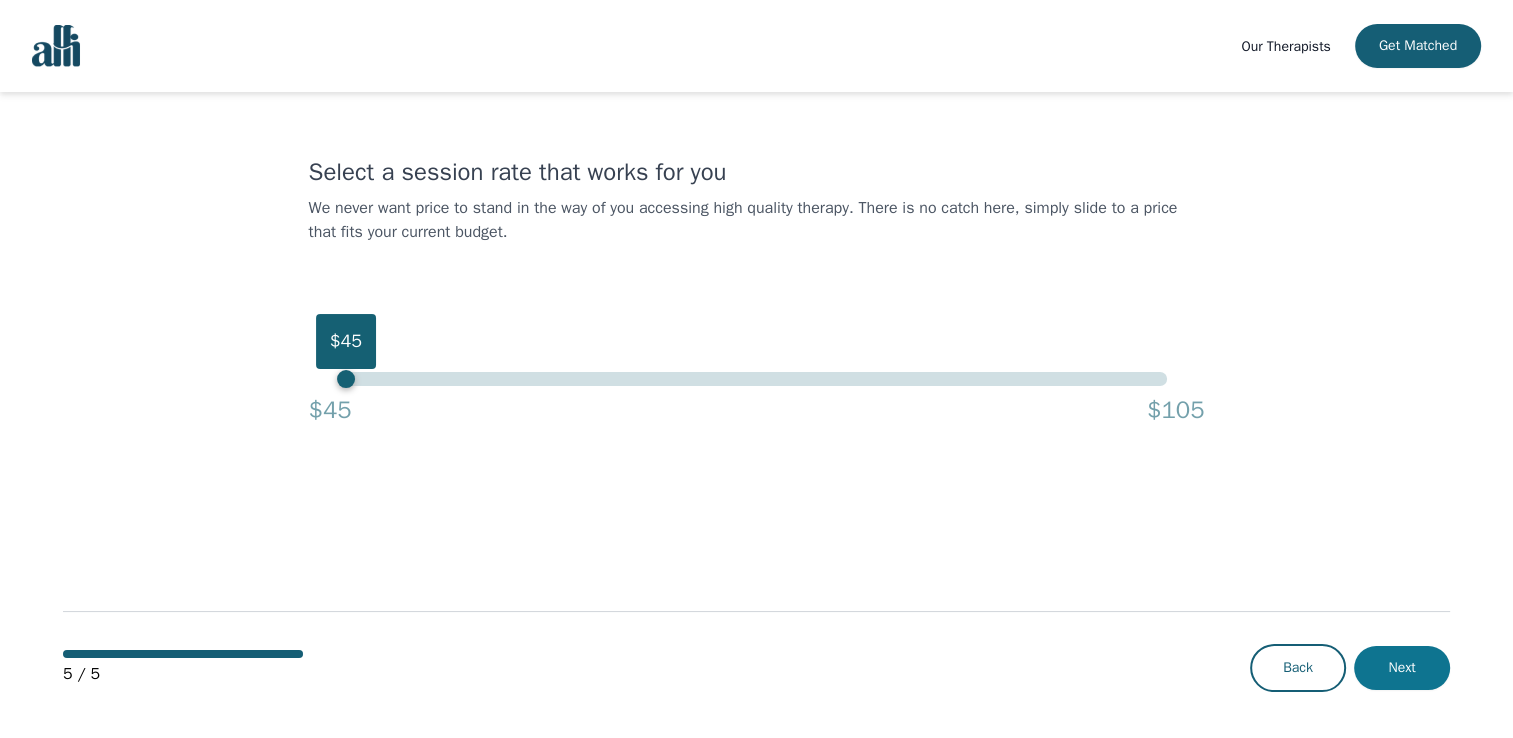 click on "Next" at bounding box center (1402, 668) 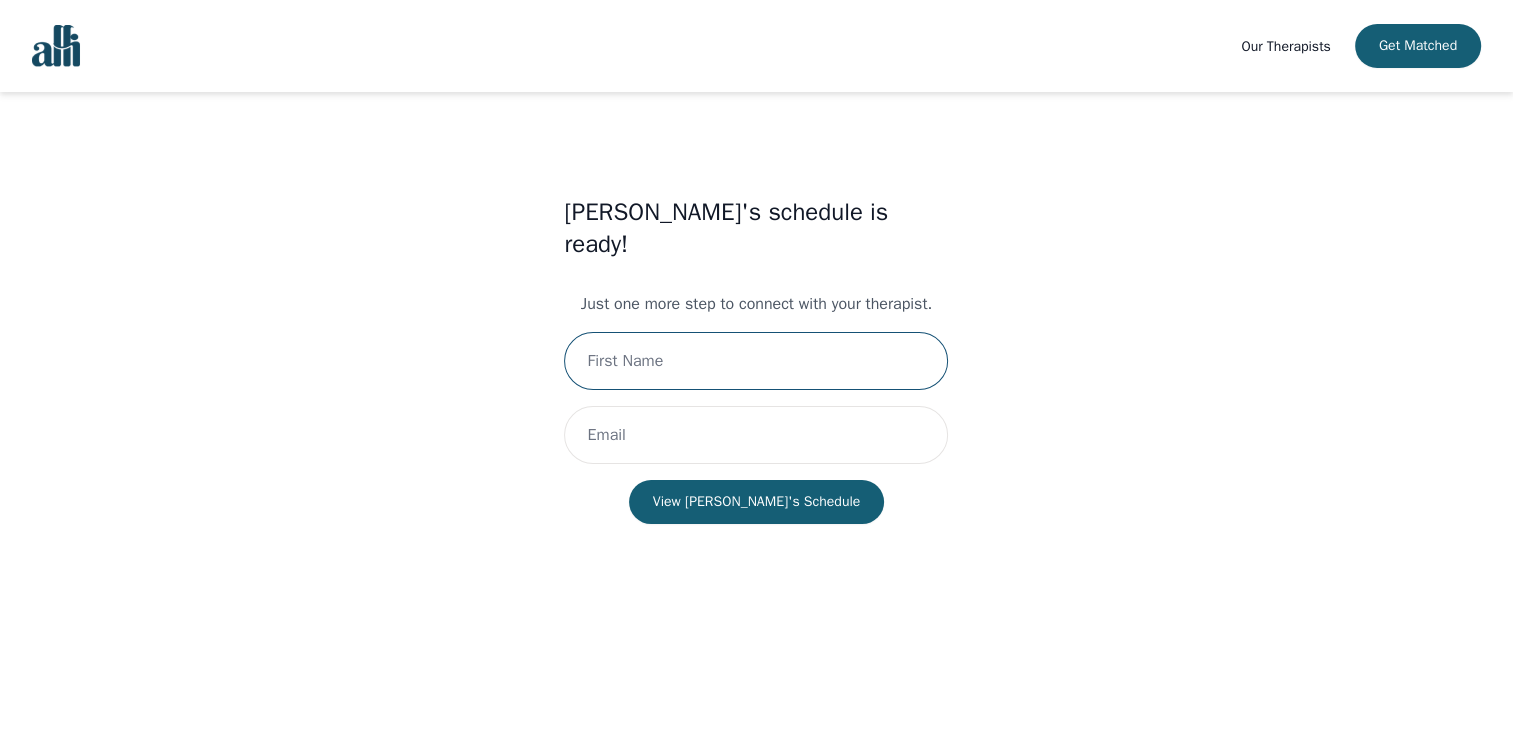 click at bounding box center (756, 361) 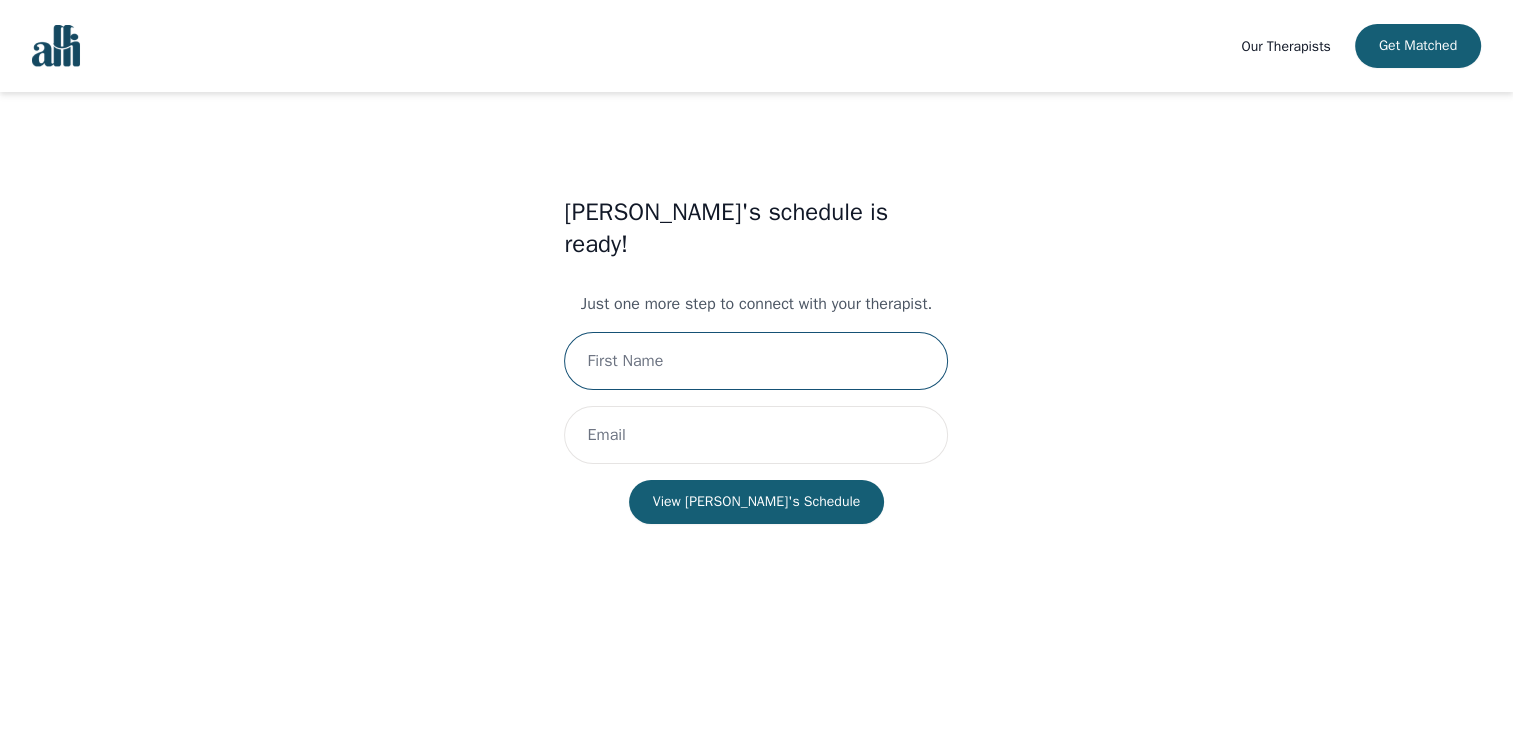 type on "[PERSON_NAME]" 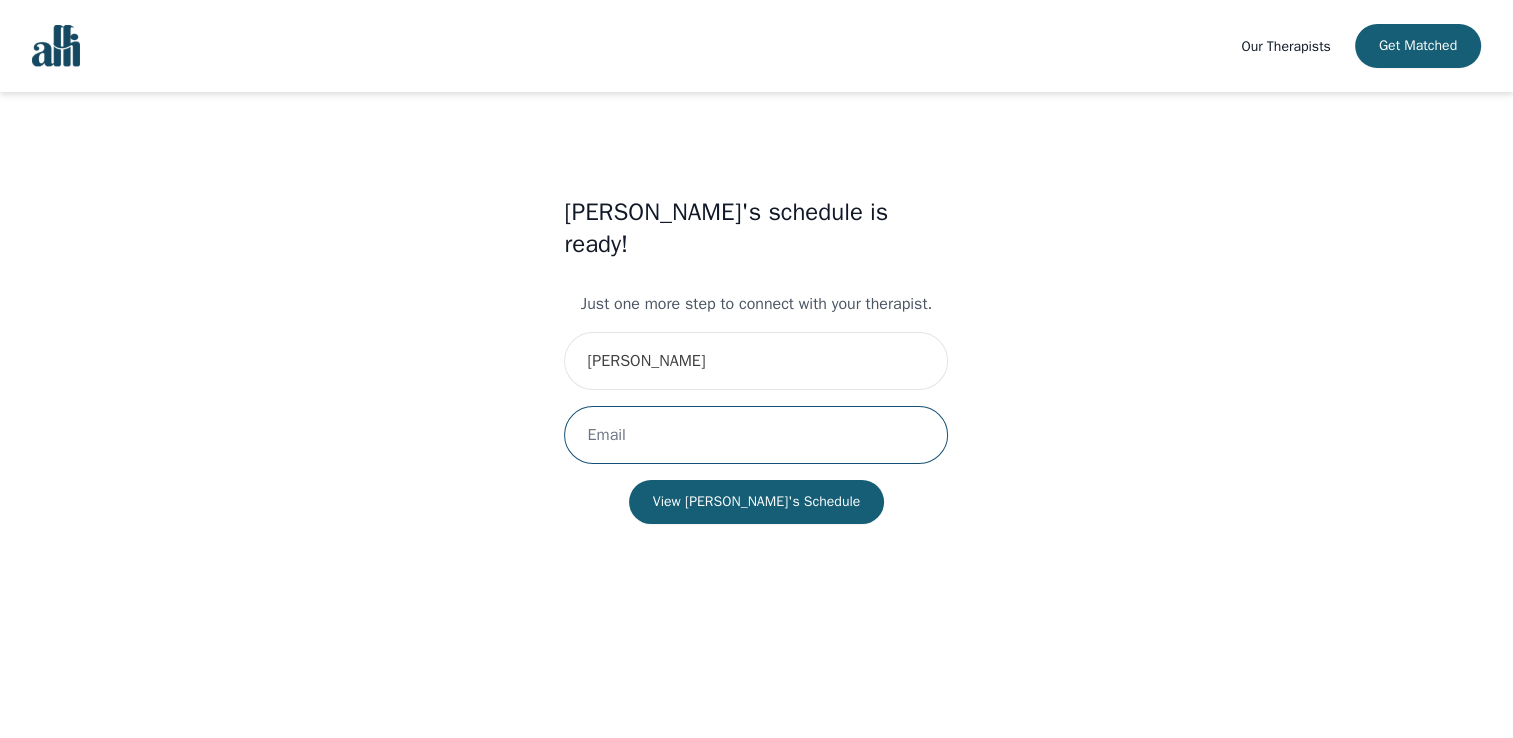 type on "[PERSON_NAME][EMAIL_ADDRESS][DOMAIN_NAME]" 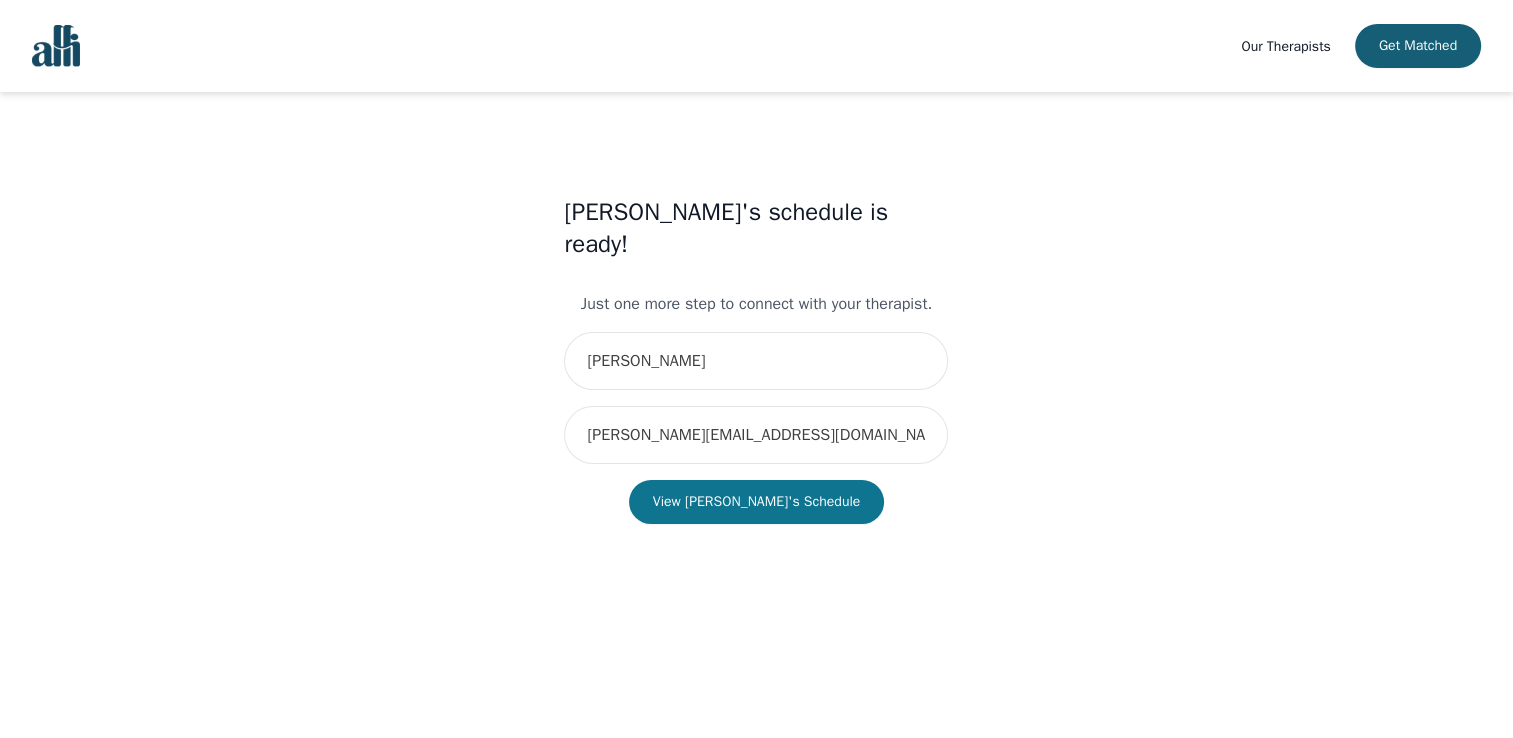 click on "View [PERSON_NAME]'s Schedule" at bounding box center (757, 502) 